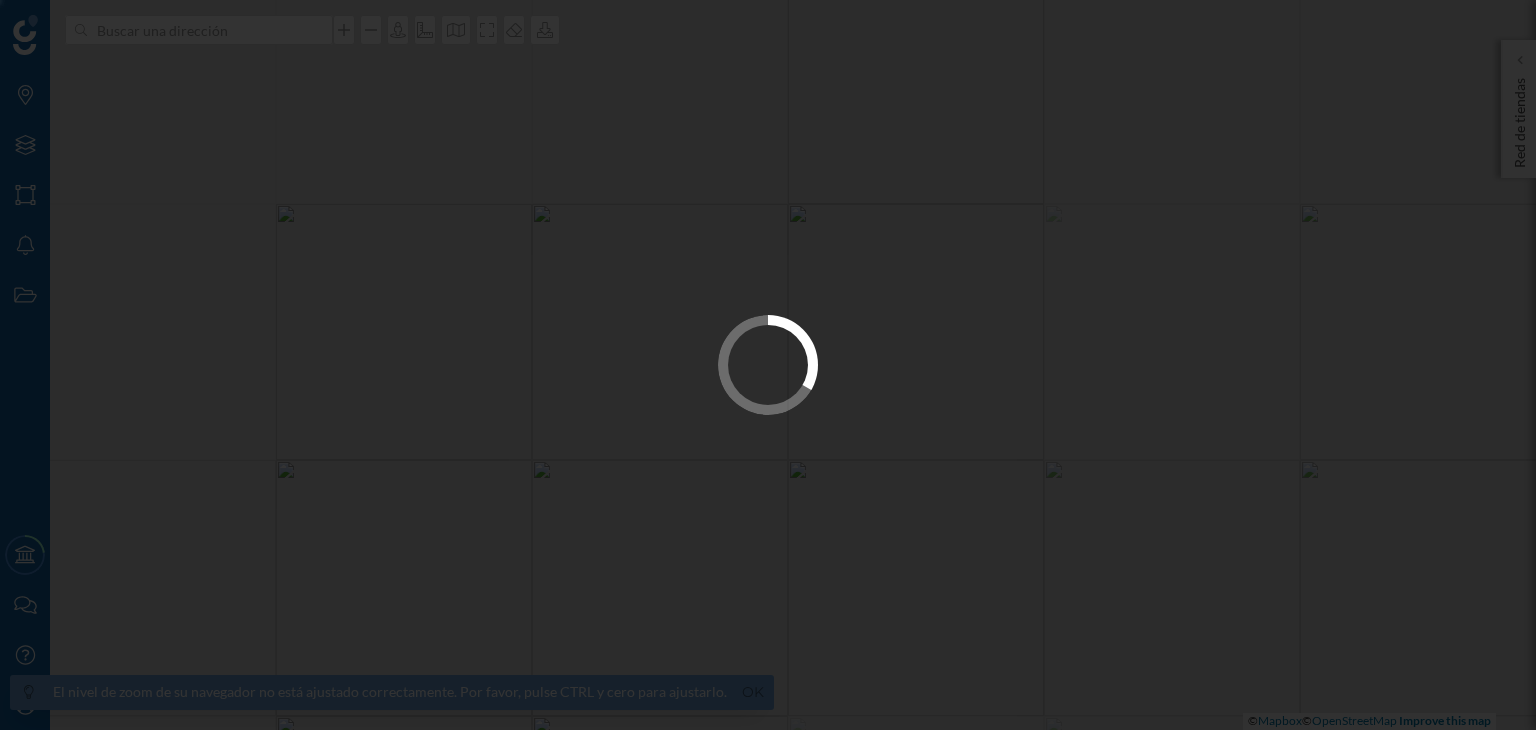 scroll, scrollTop: 0, scrollLeft: 0, axis: both 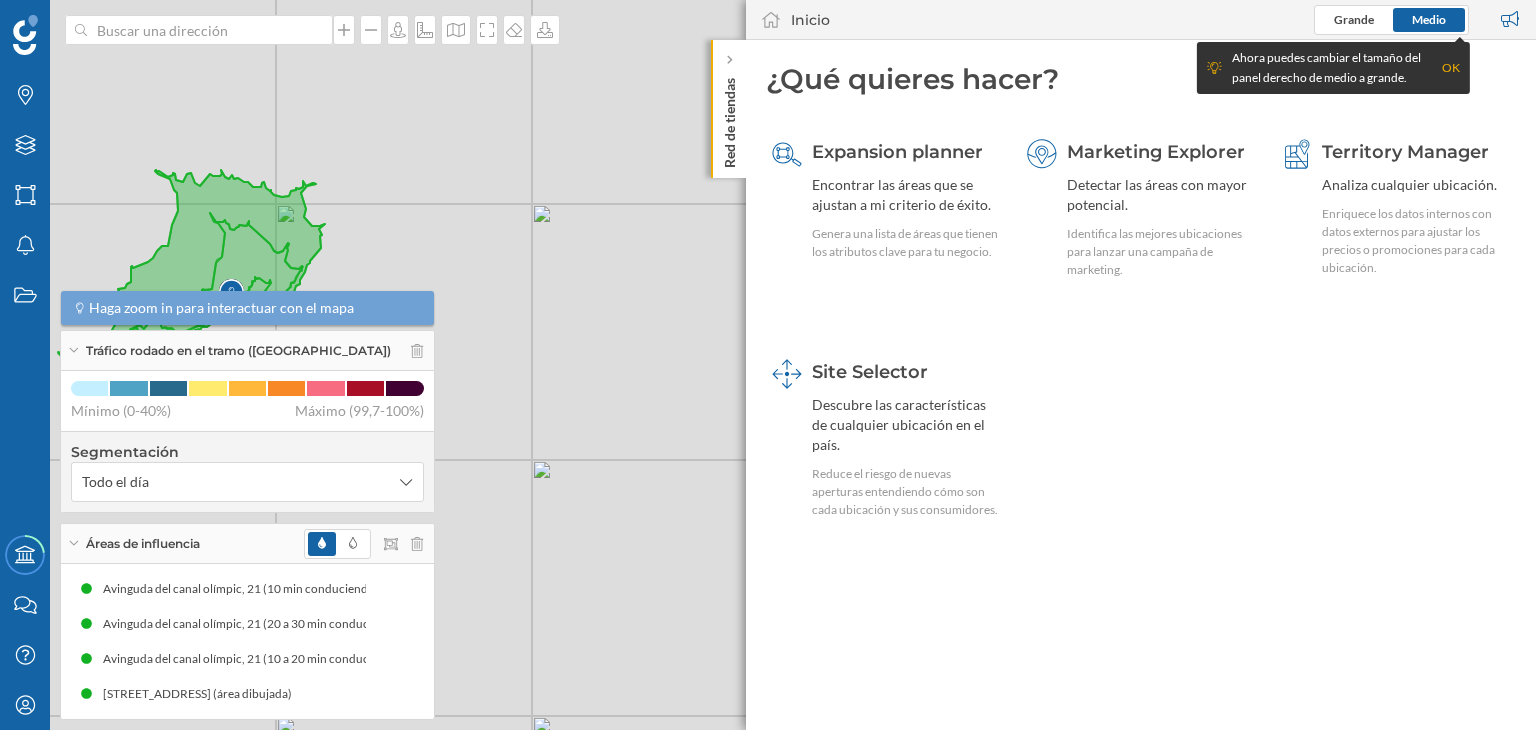 click on "OK" at bounding box center (1451, 68) 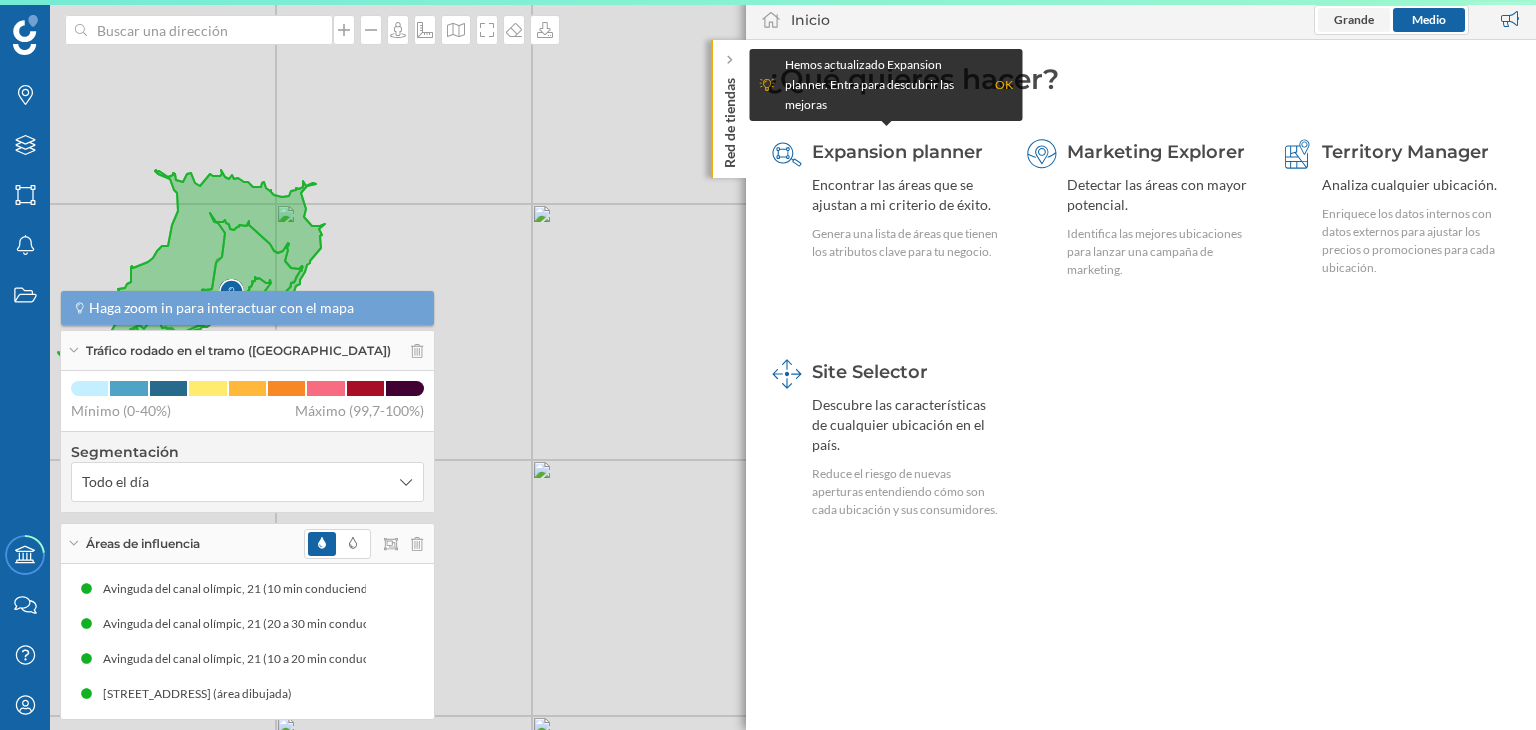 click on "Grande" at bounding box center (1354, 19) 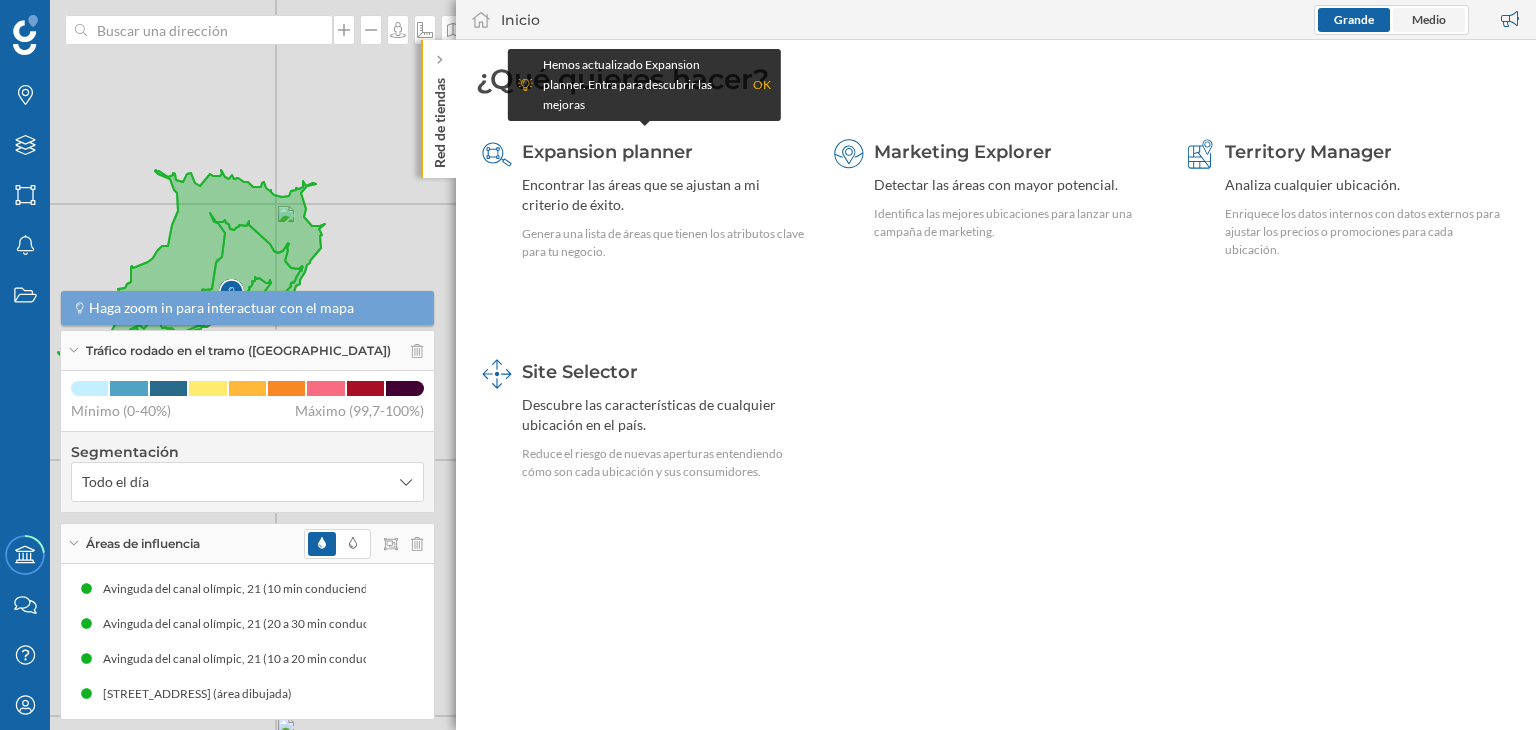 click on "Medio" at bounding box center (1429, 20) 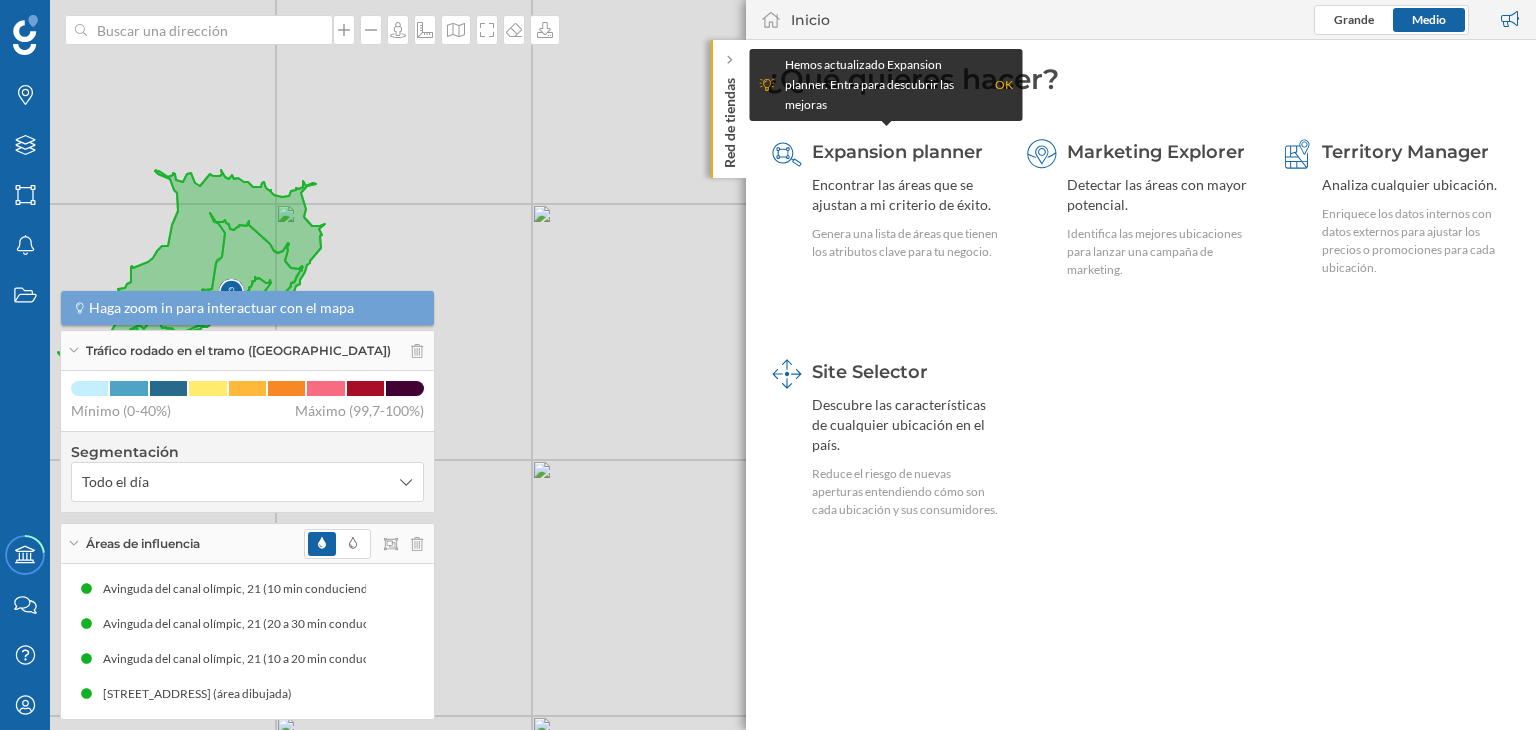 click on "OK" at bounding box center (1004, 85) 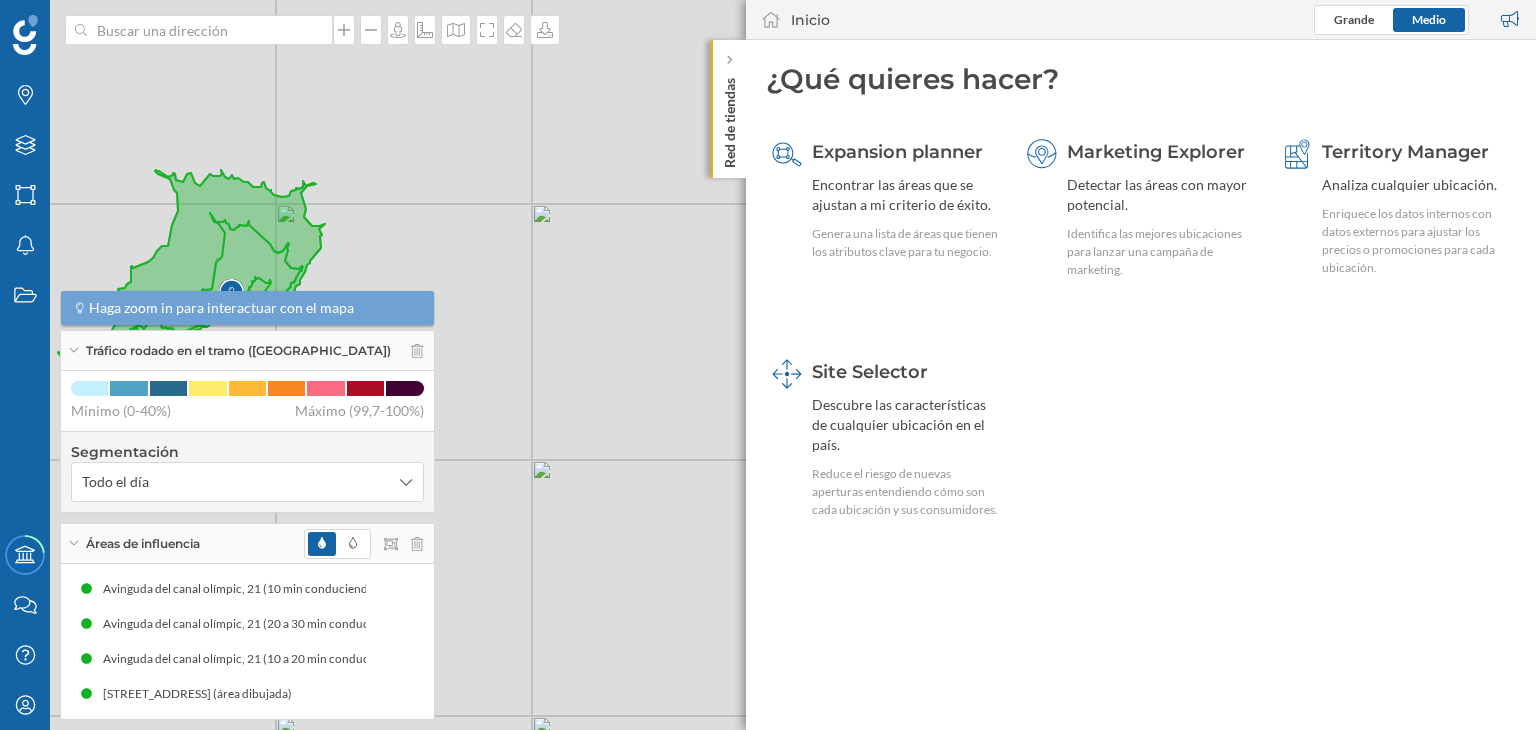click on "Red de tiendas" 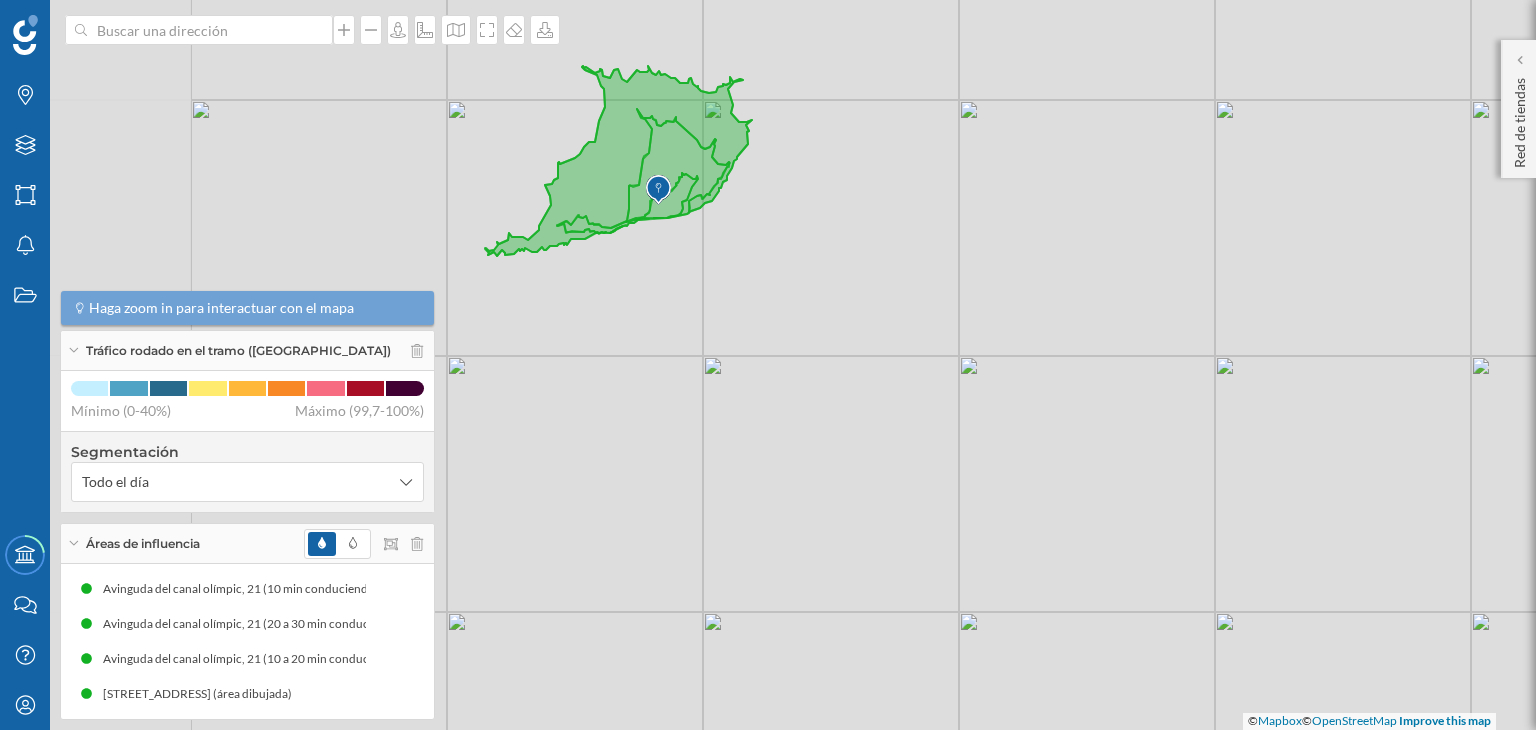 drag, startPoint x: 464, startPoint y: 231, endPoint x: 891, endPoint y: 127, distance: 439.48264 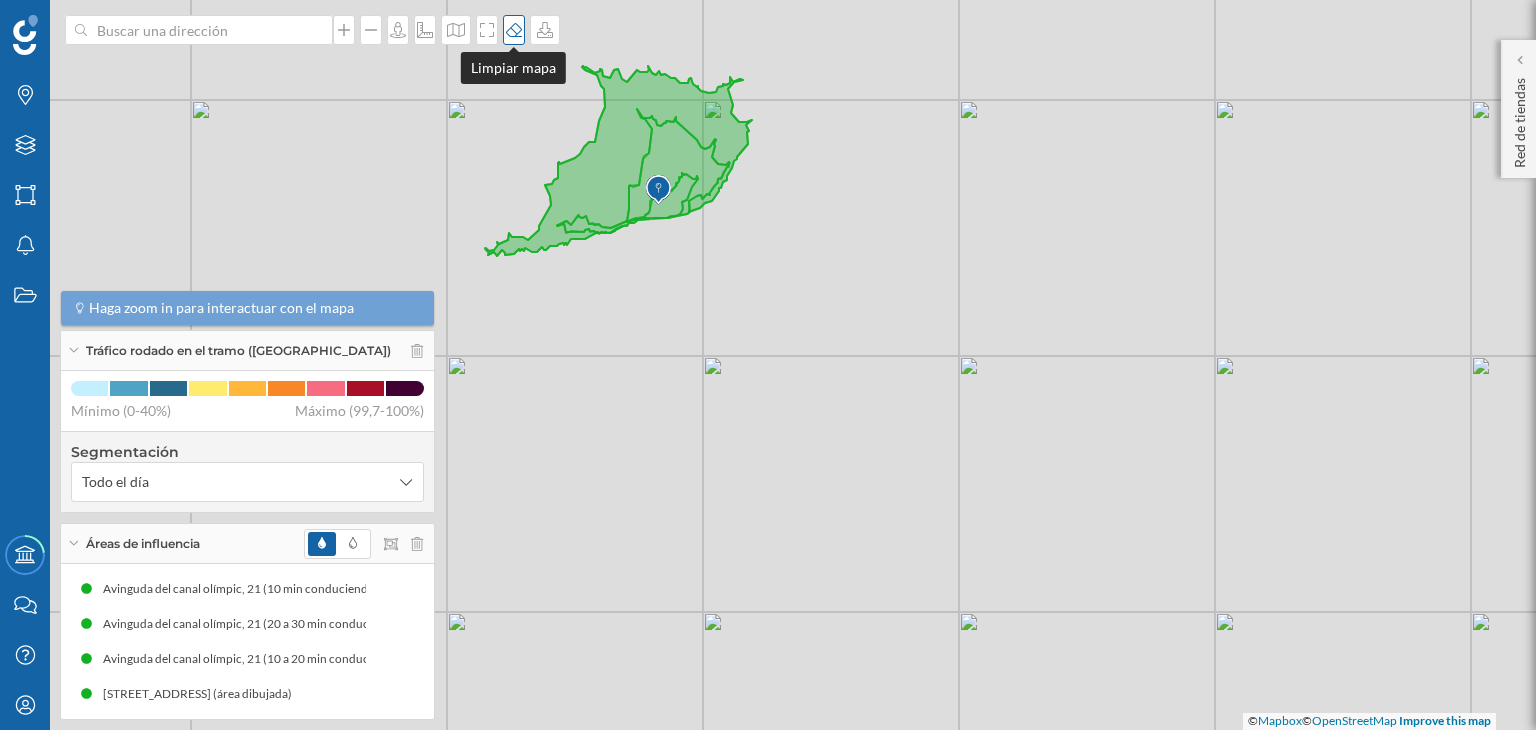 click 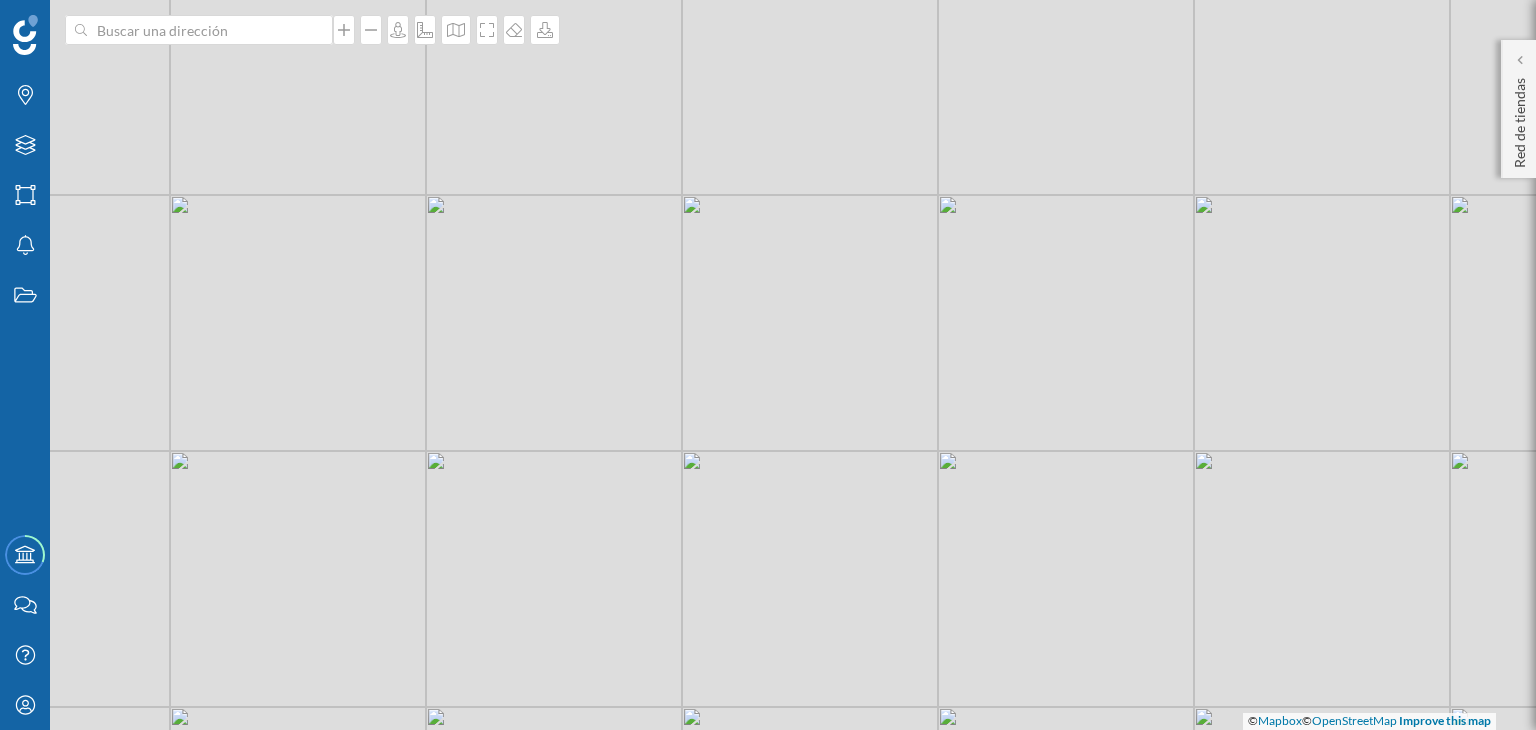 drag, startPoint x: 710, startPoint y: 184, endPoint x: 843, endPoint y: 291, distance: 170.69856 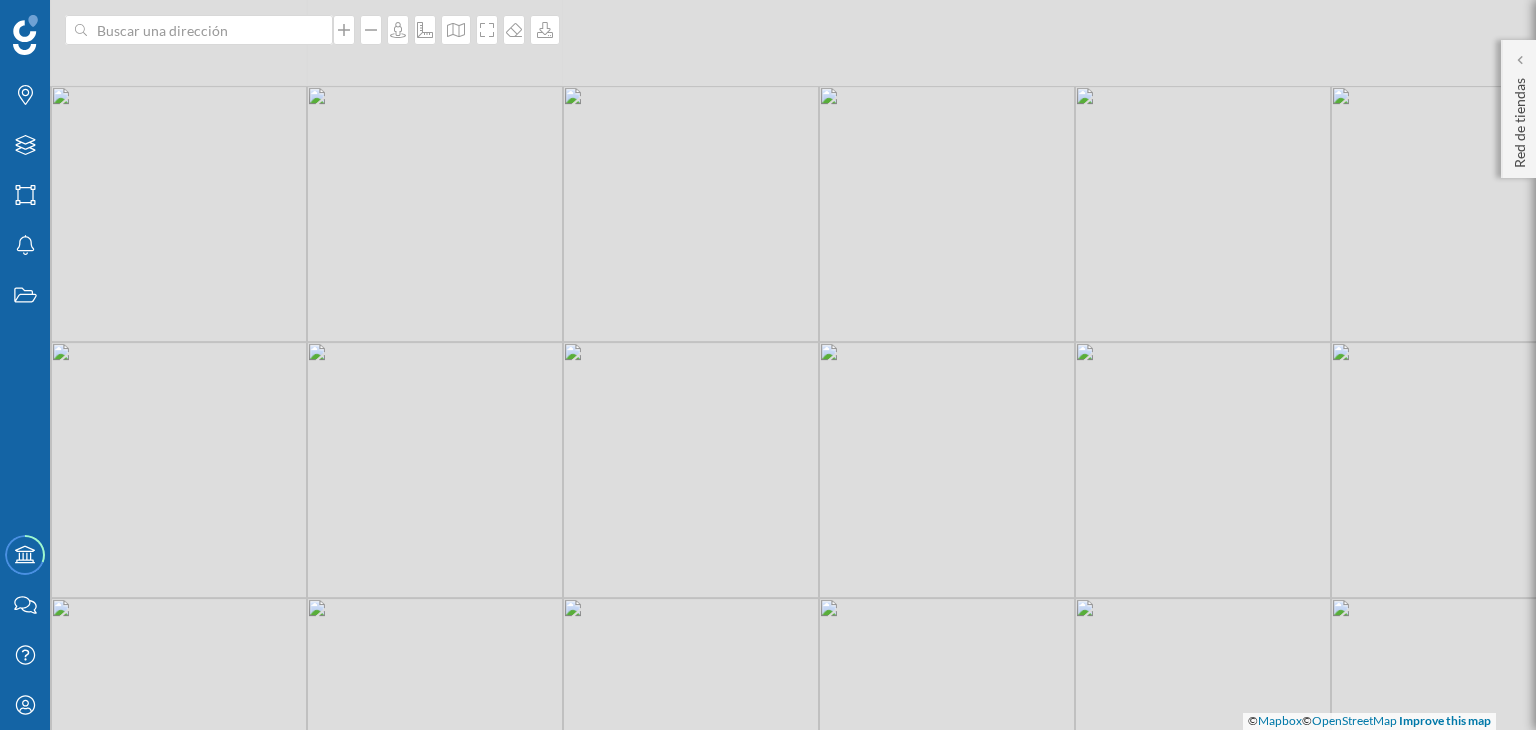 drag, startPoint x: 768, startPoint y: 145, endPoint x: 744, endPoint y: 353, distance: 209.38004 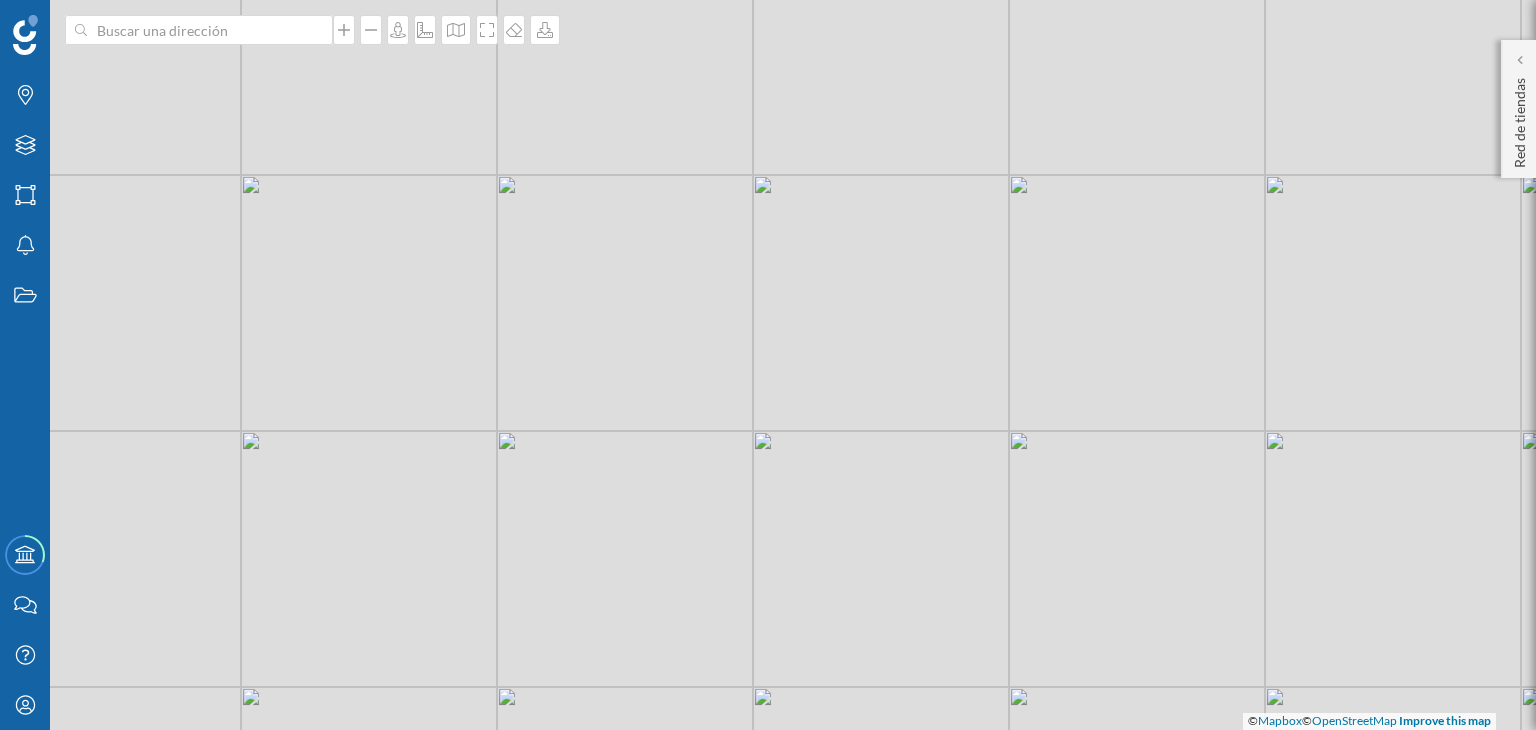 drag, startPoint x: 744, startPoint y: 353, endPoint x: 948, endPoint y: 172, distance: 272.72147 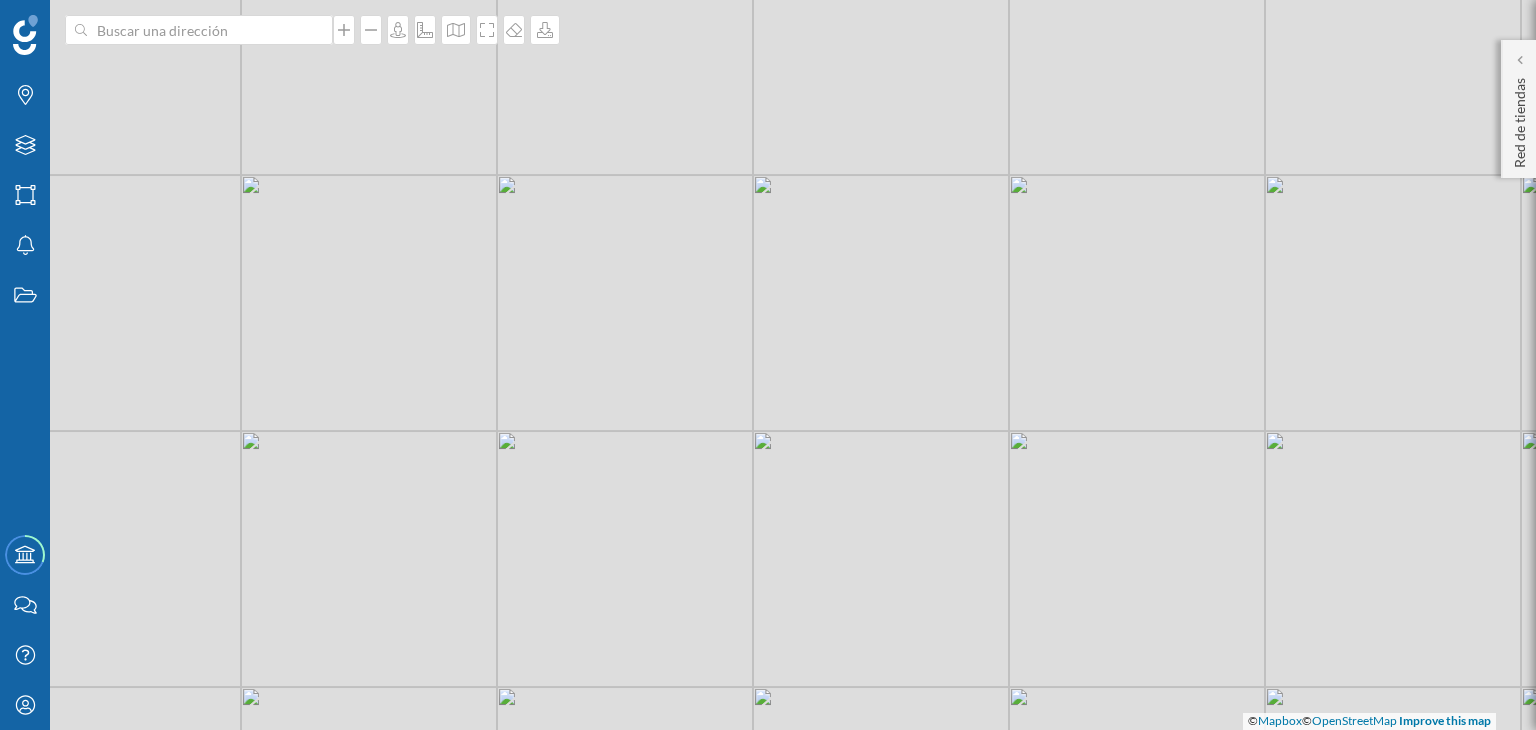 click on "©  Mapbox  ©  OpenStreetMap   Improve this map" at bounding box center [768, 365] 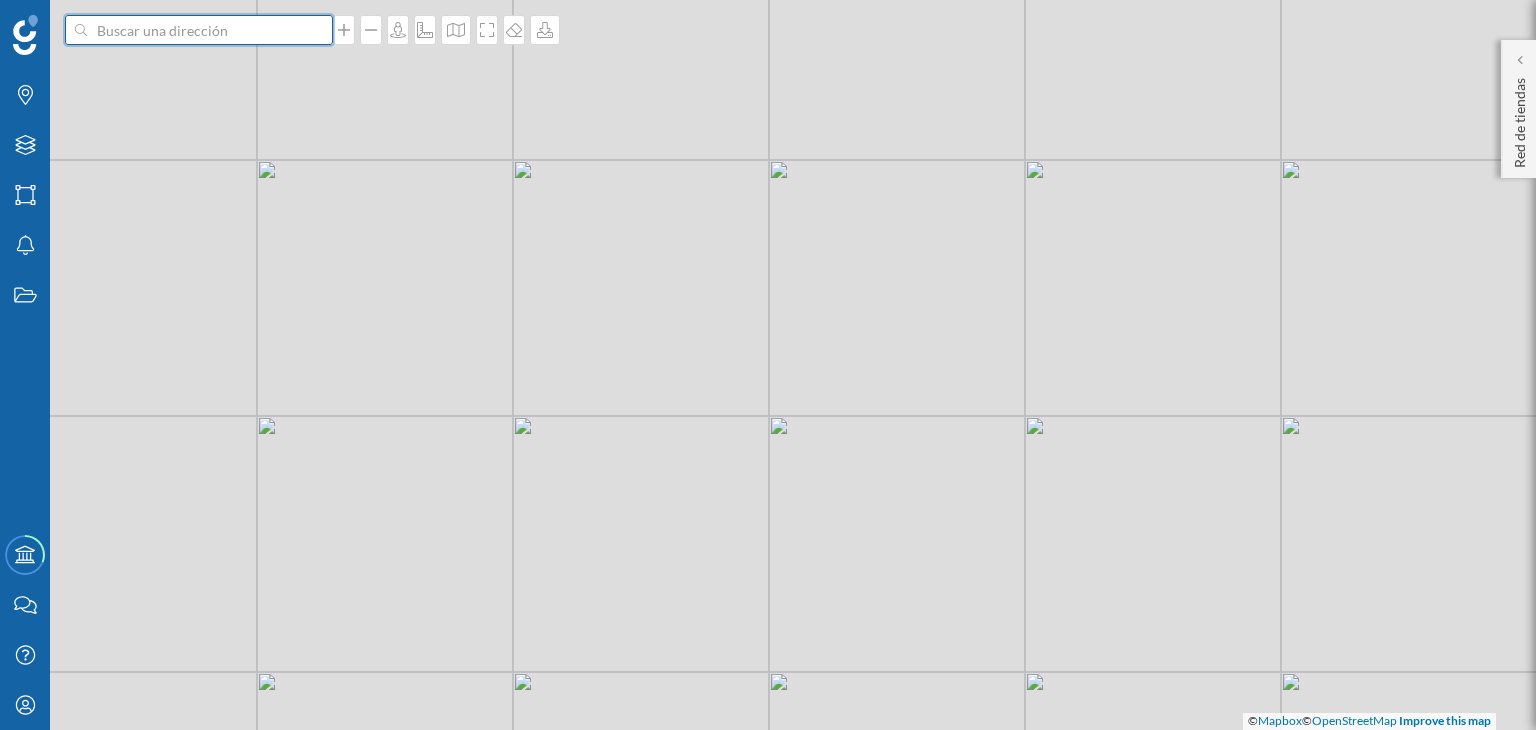 click at bounding box center [199, 30] 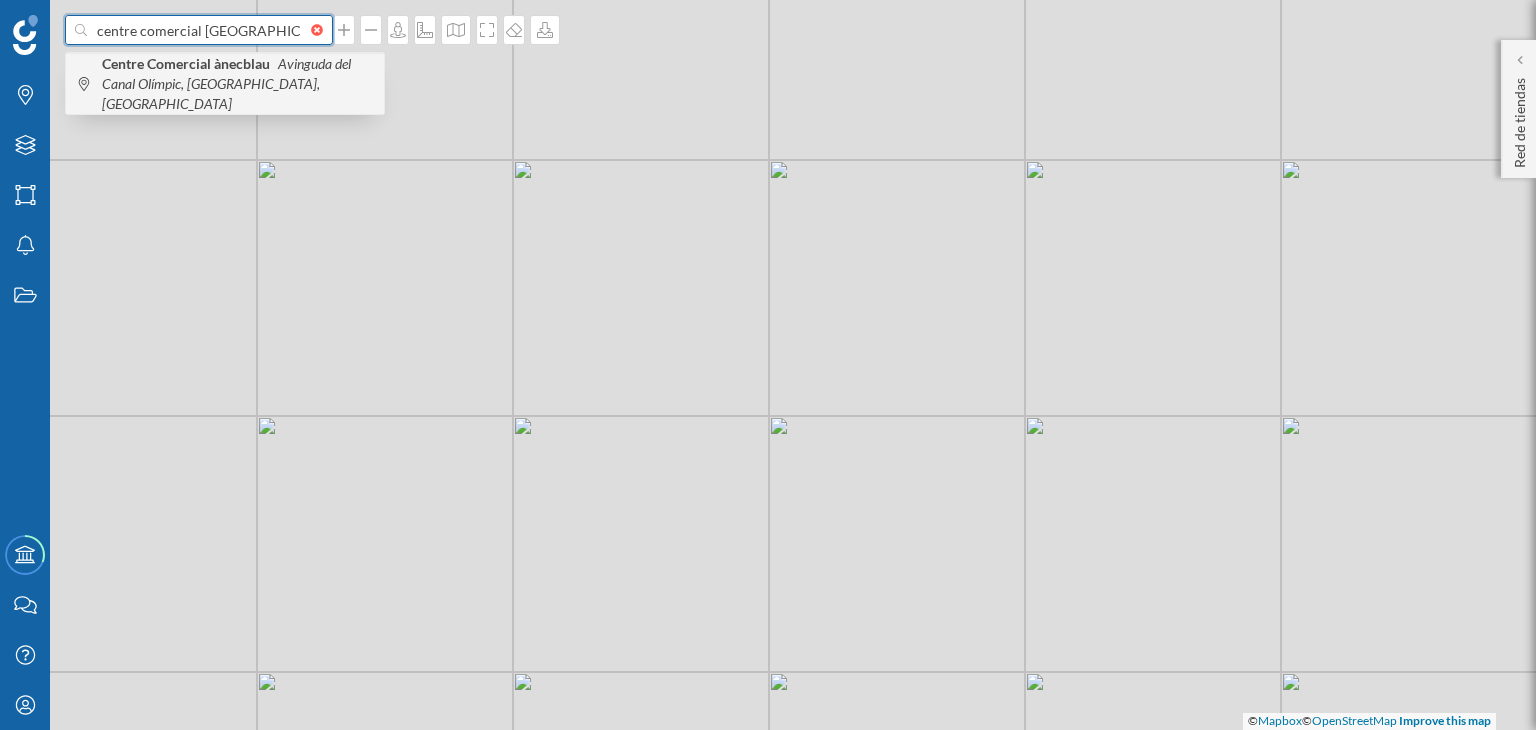 type on "centre comercial [GEOGRAPHIC_DATA]" 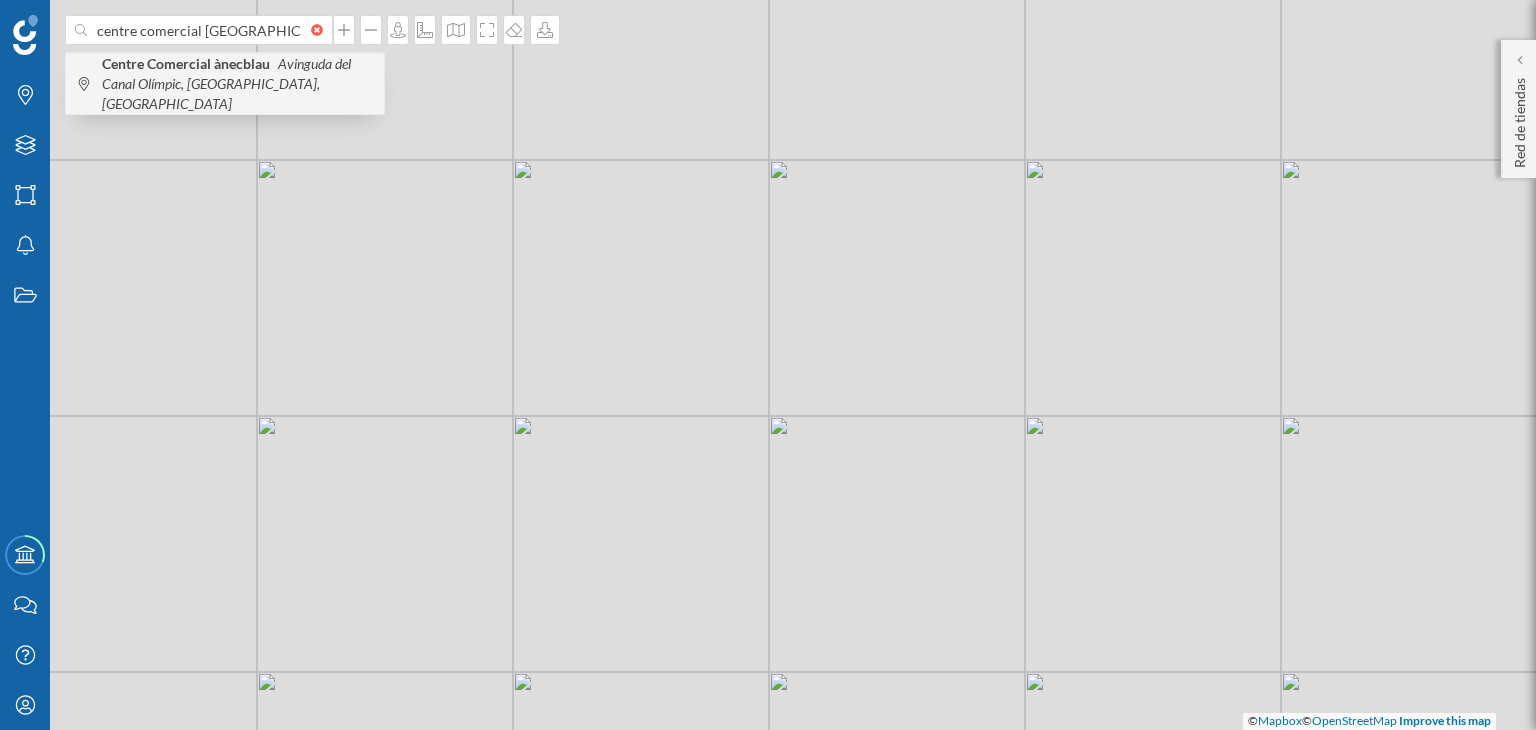 click on "Centre Comercial ànecblau" at bounding box center (188, 63) 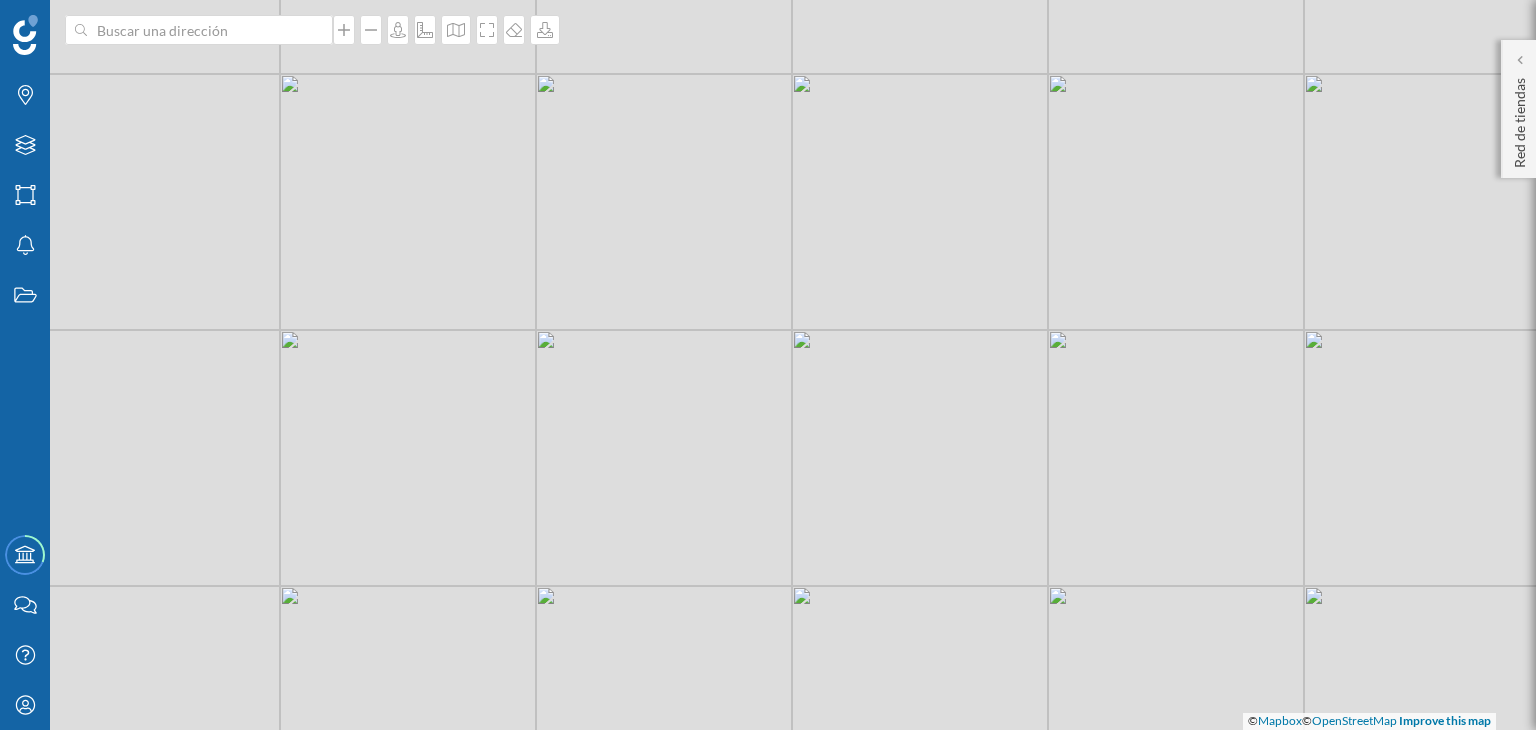 drag, startPoint x: 776, startPoint y: 525, endPoint x: 776, endPoint y: 377, distance: 148 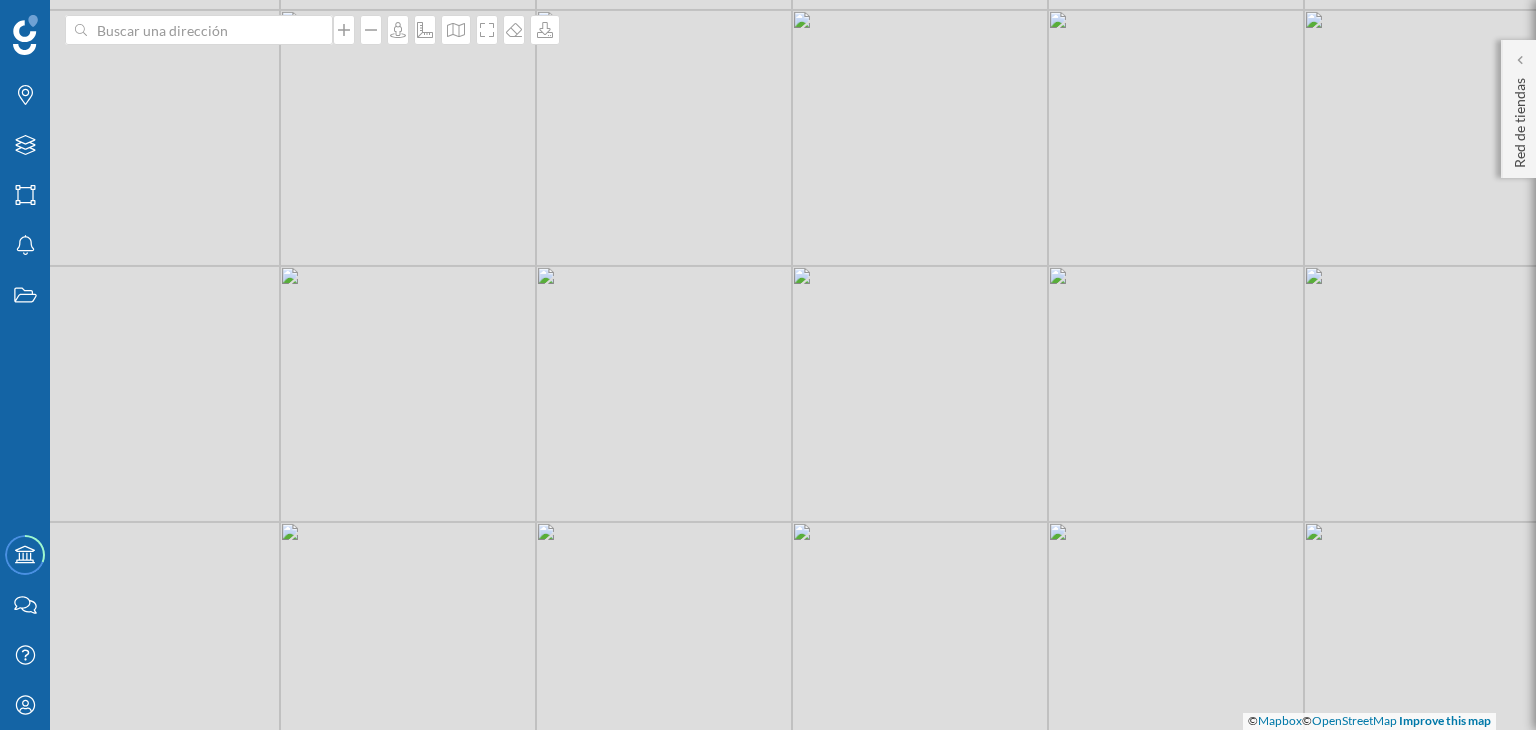 click on "©  Mapbox  ©  OpenStreetMap   Improve this map" at bounding box center [768, 365] 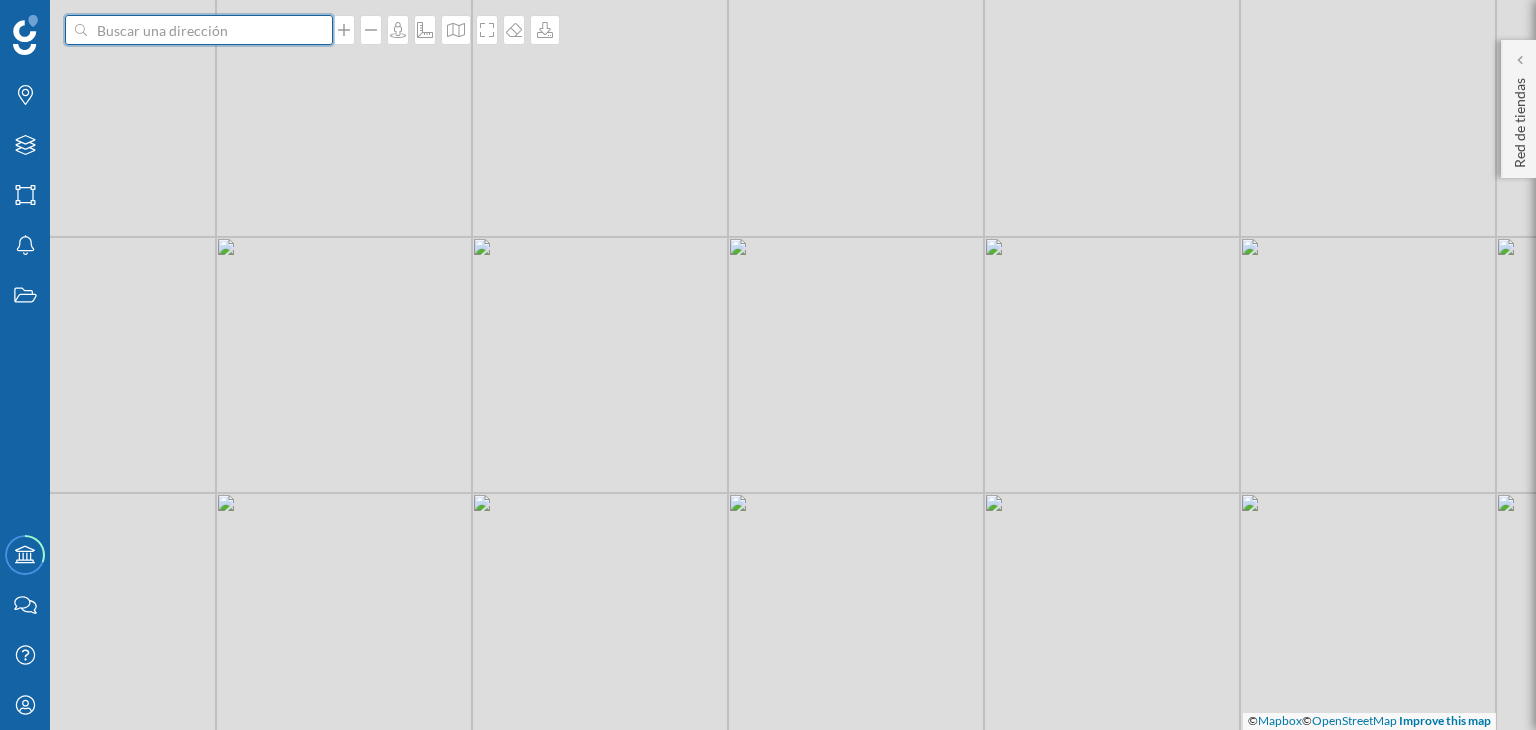 click at bounding box center [199, 30] 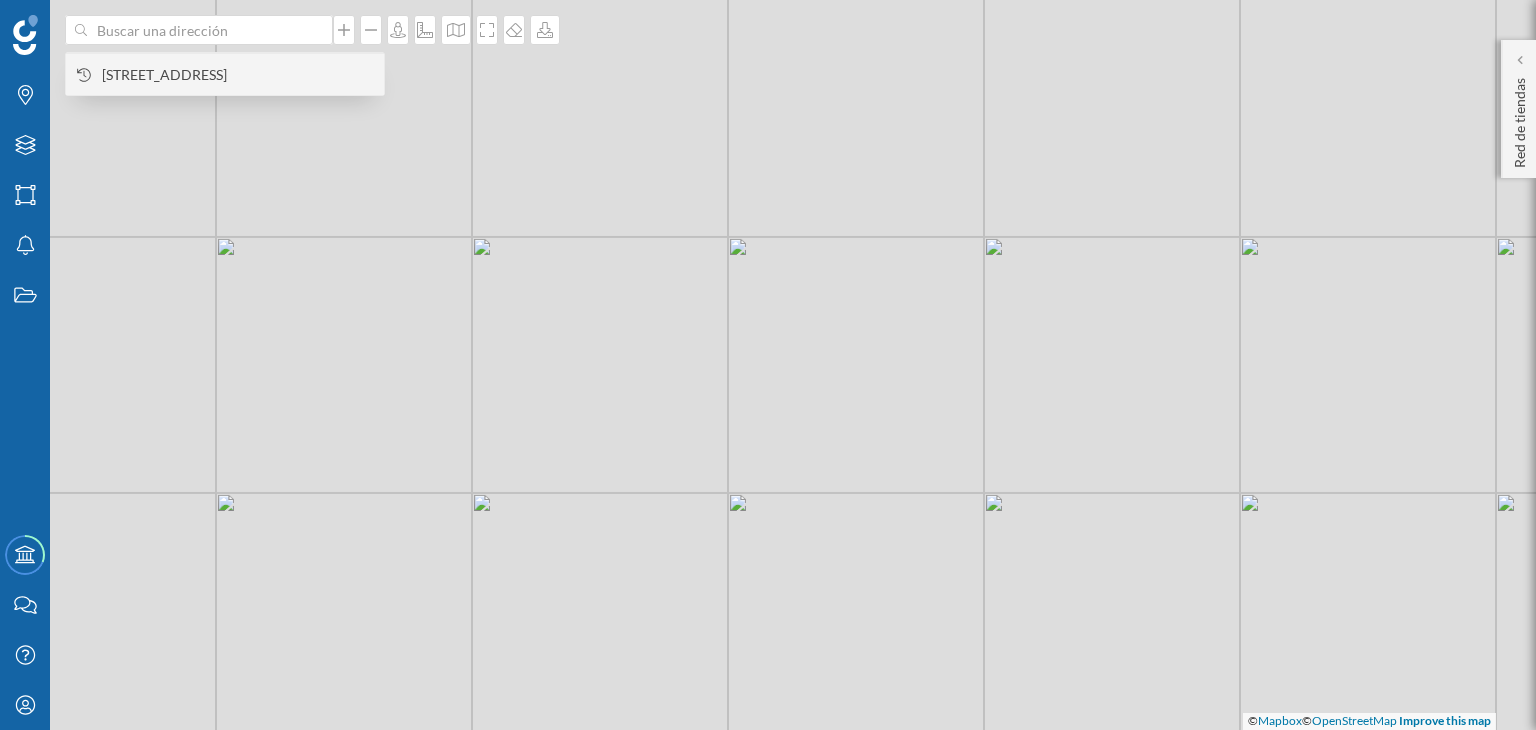click on "[STREET_ADDRESS]" at bounding box center [238, 75] 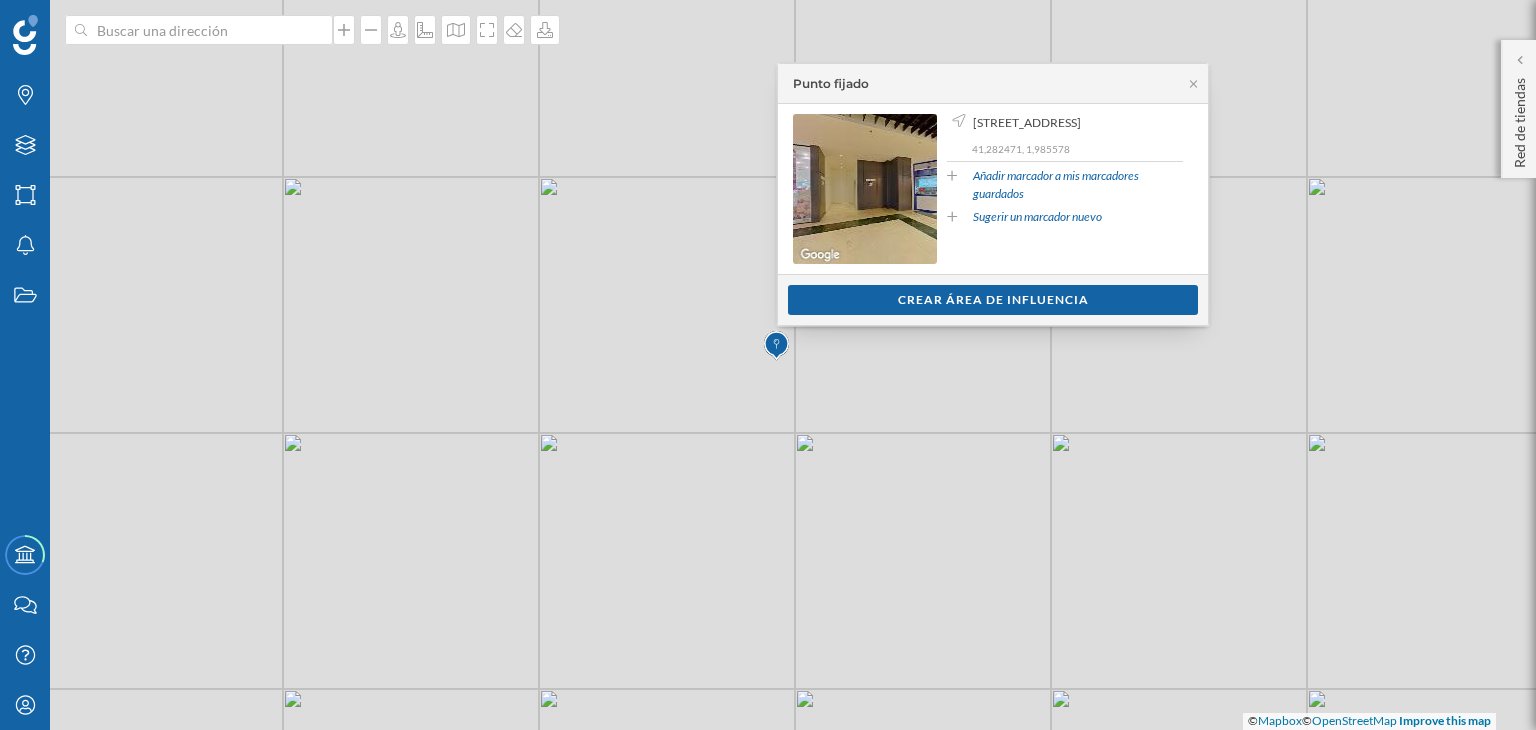 click at bounding box center [776, 346] 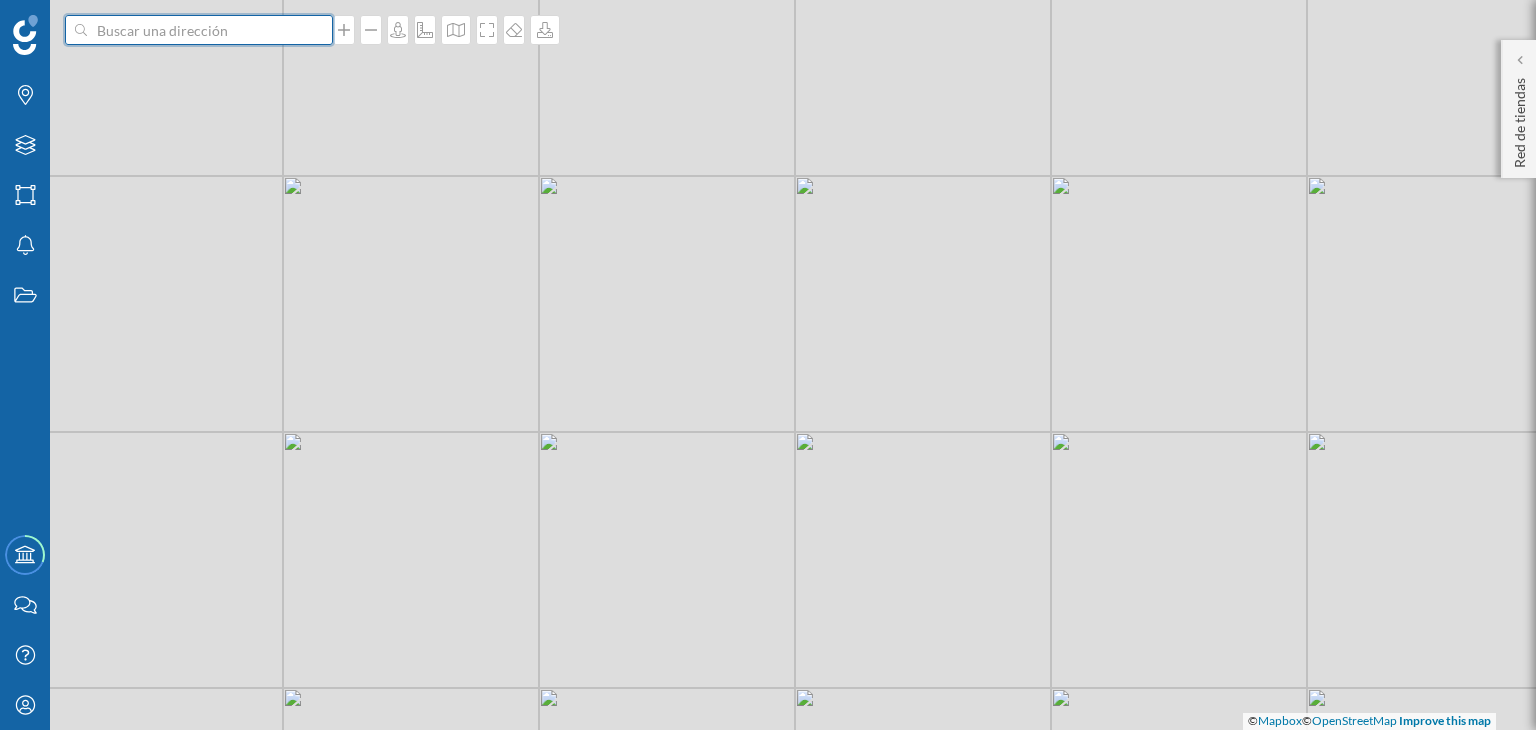 click at bounding box center [199, 30] 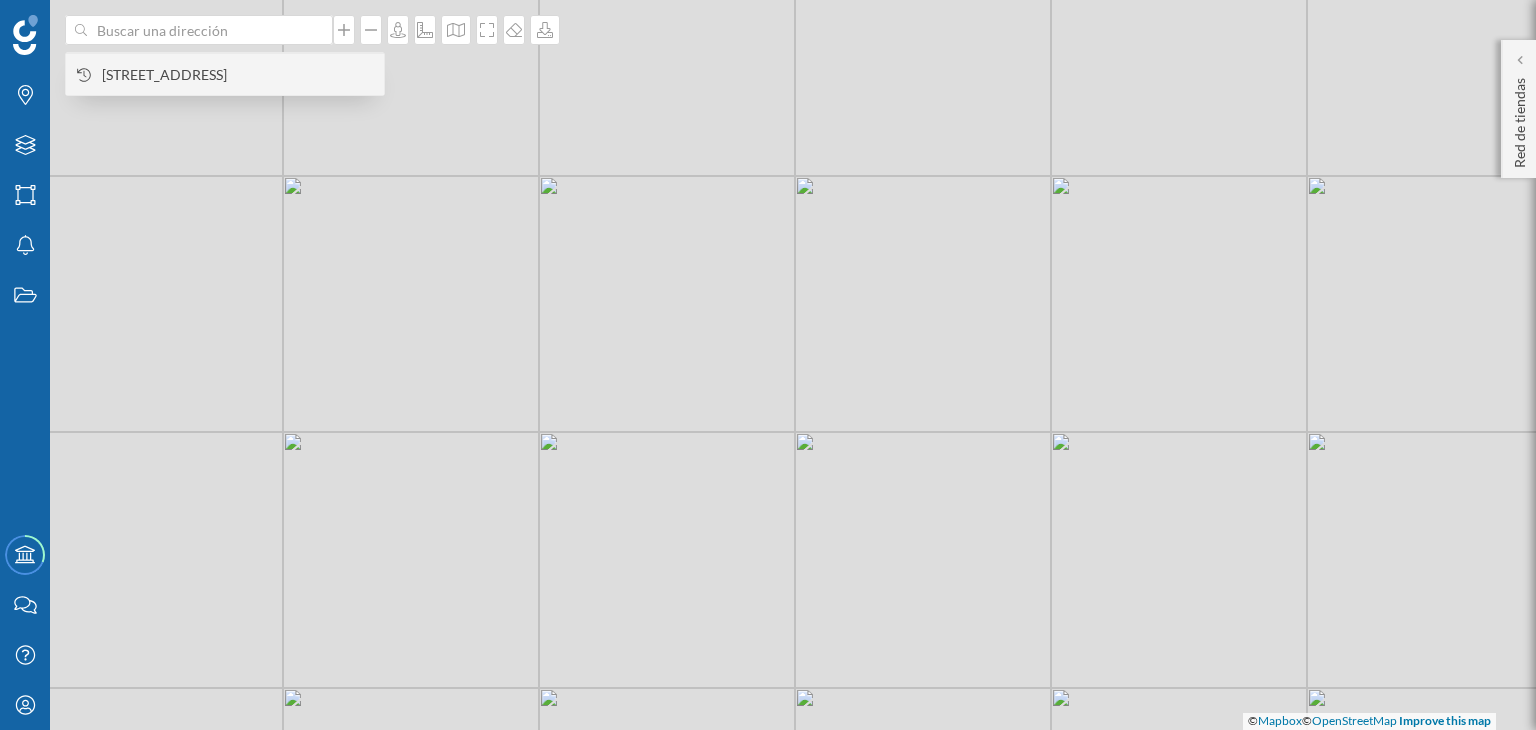 click on "[STREET_ADDRESS]" at bounding box center [238, 75] 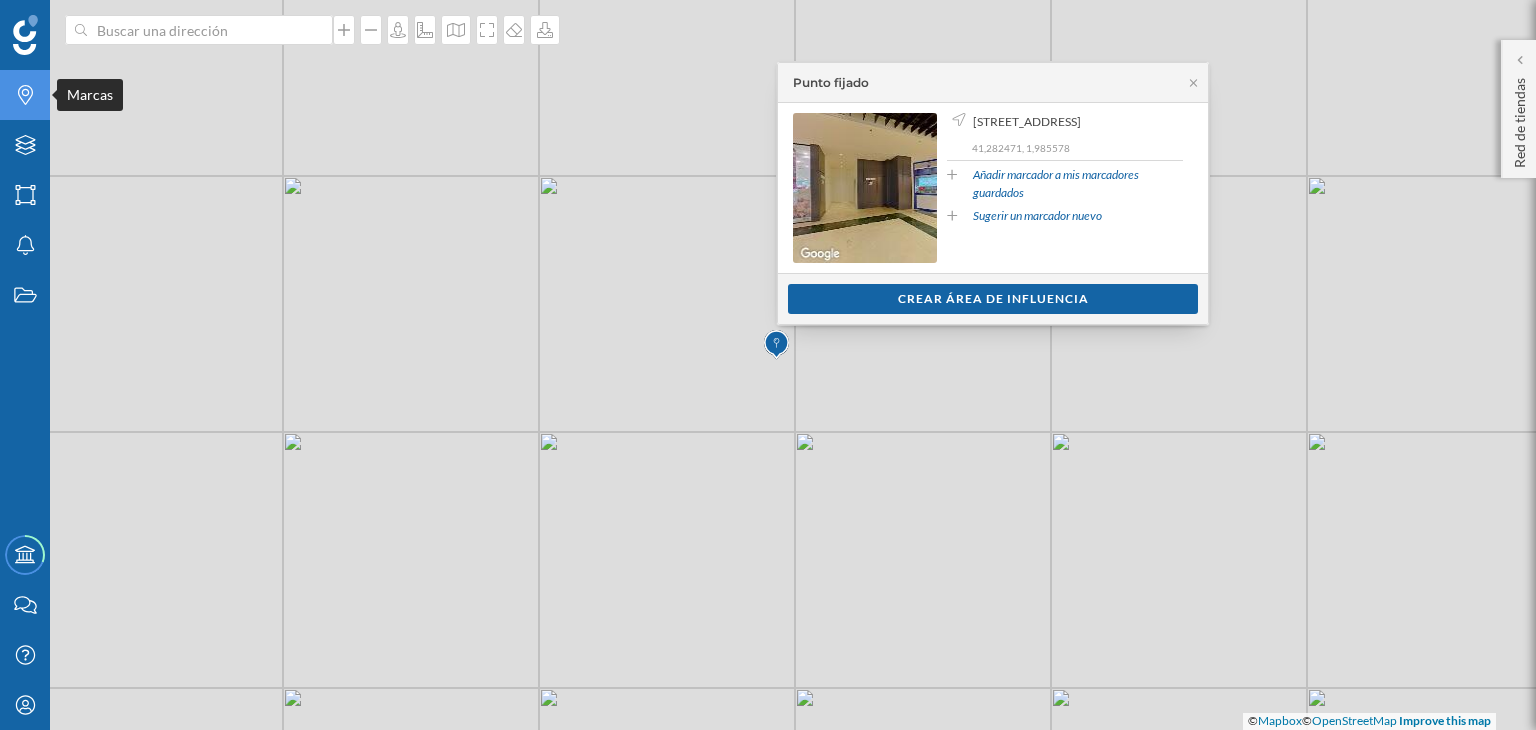 click on "Marcas" 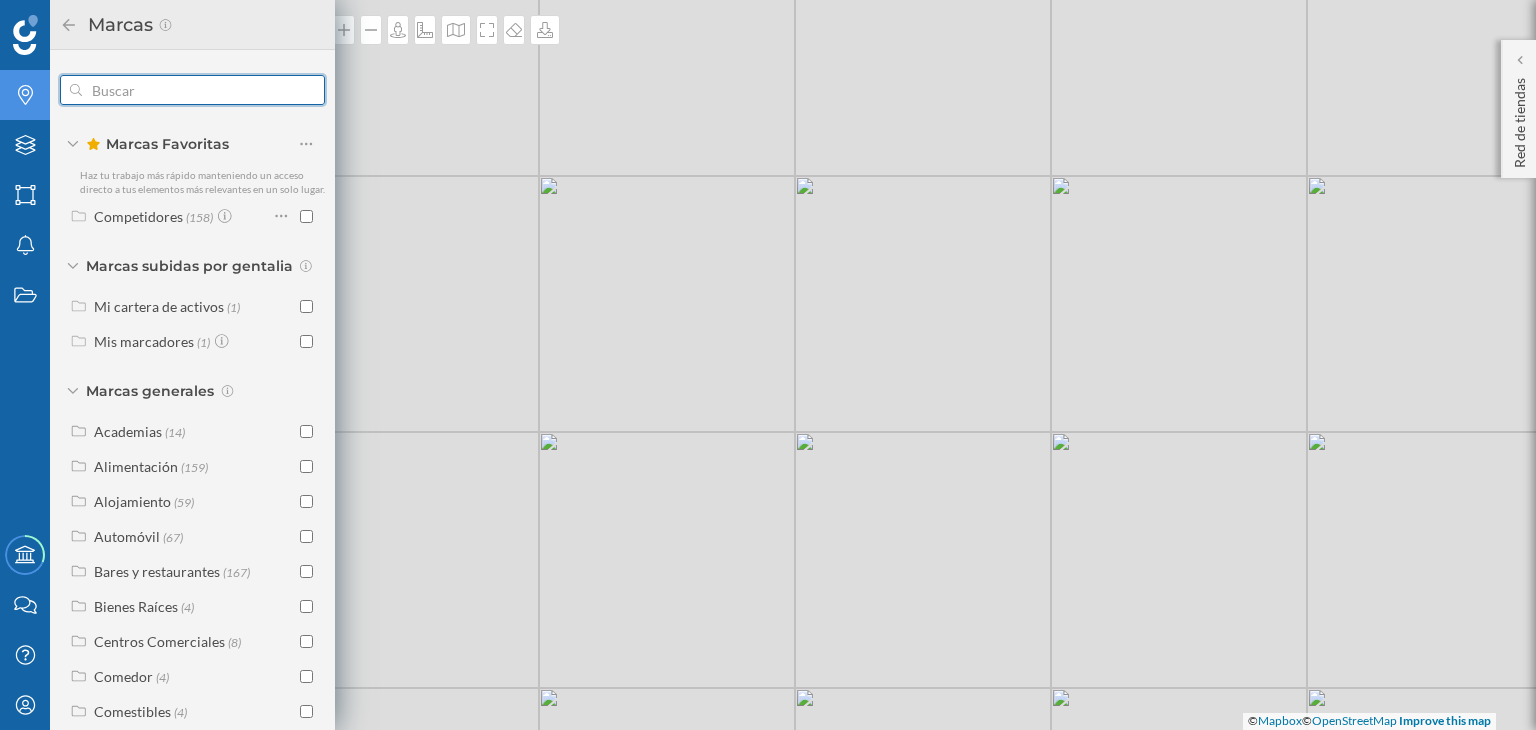 click at bounding box center (192, 90) 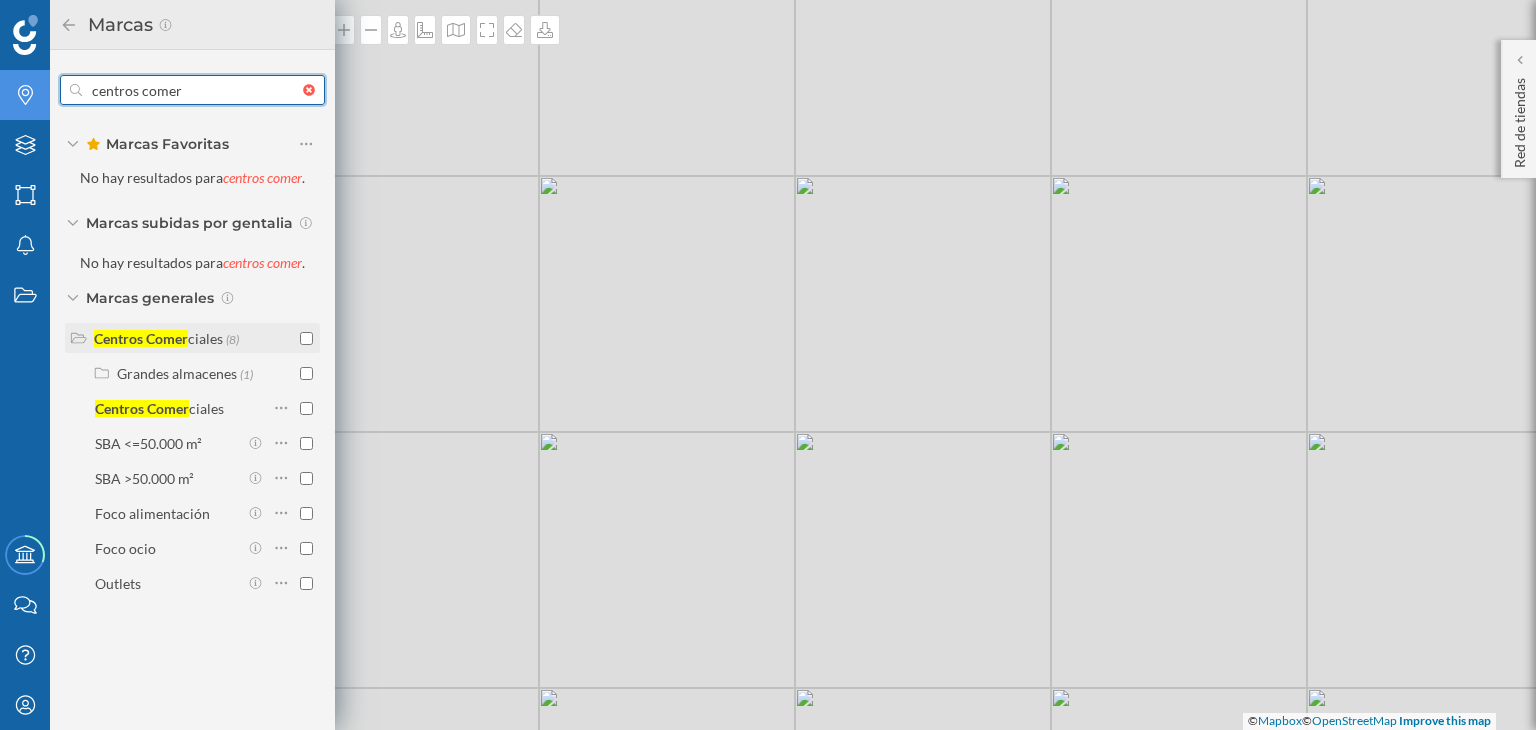 type on "centros comer" 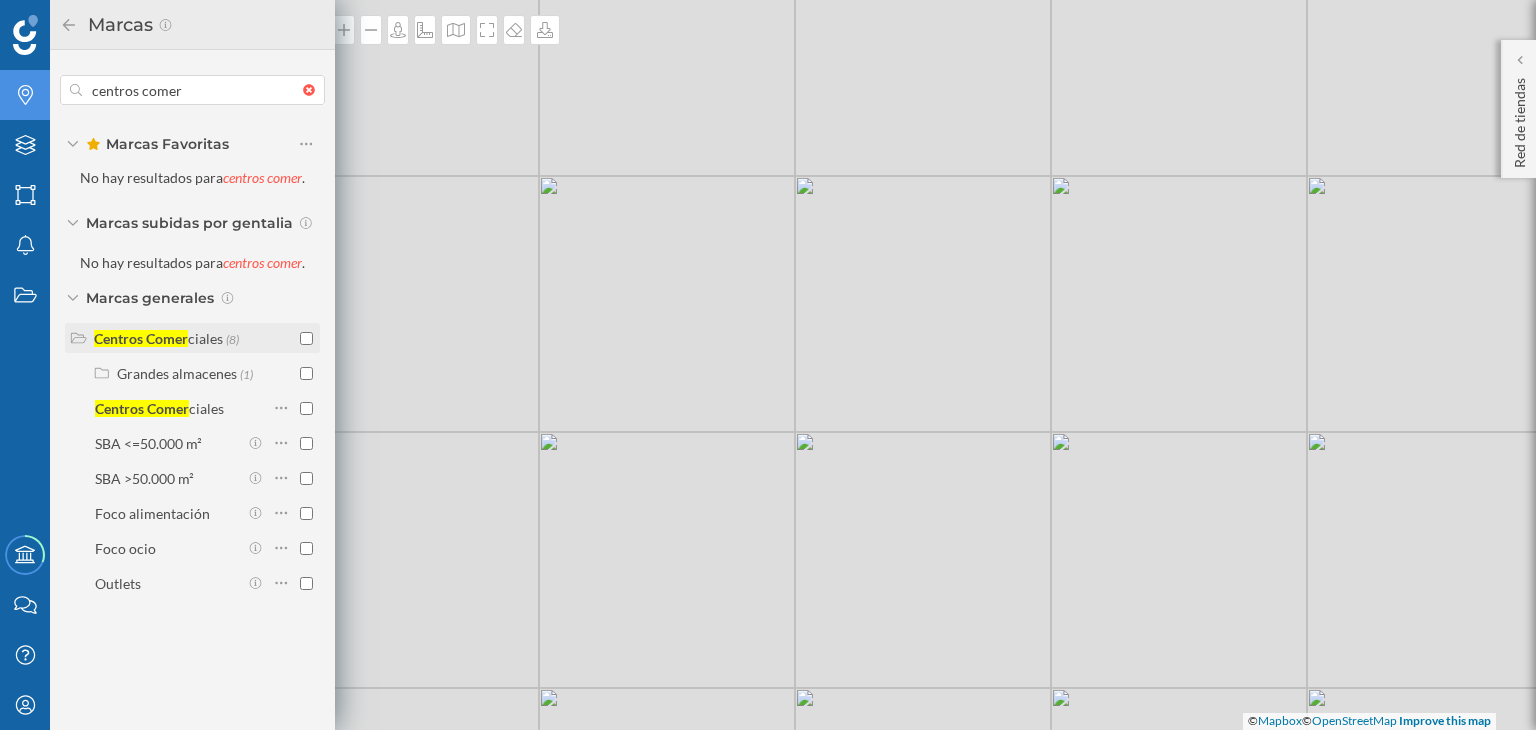 click at bounding box center (306, 338) 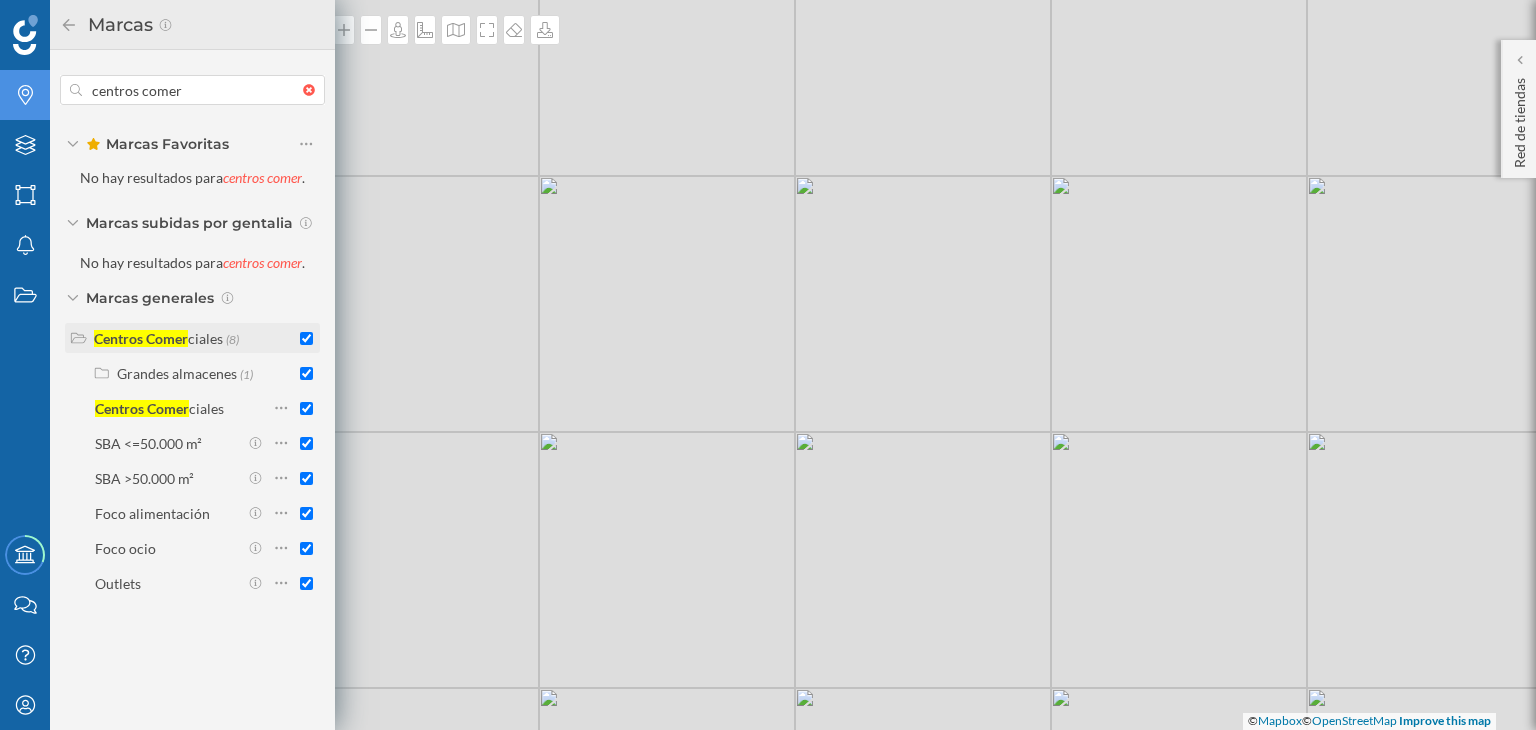 checkbox on "true" 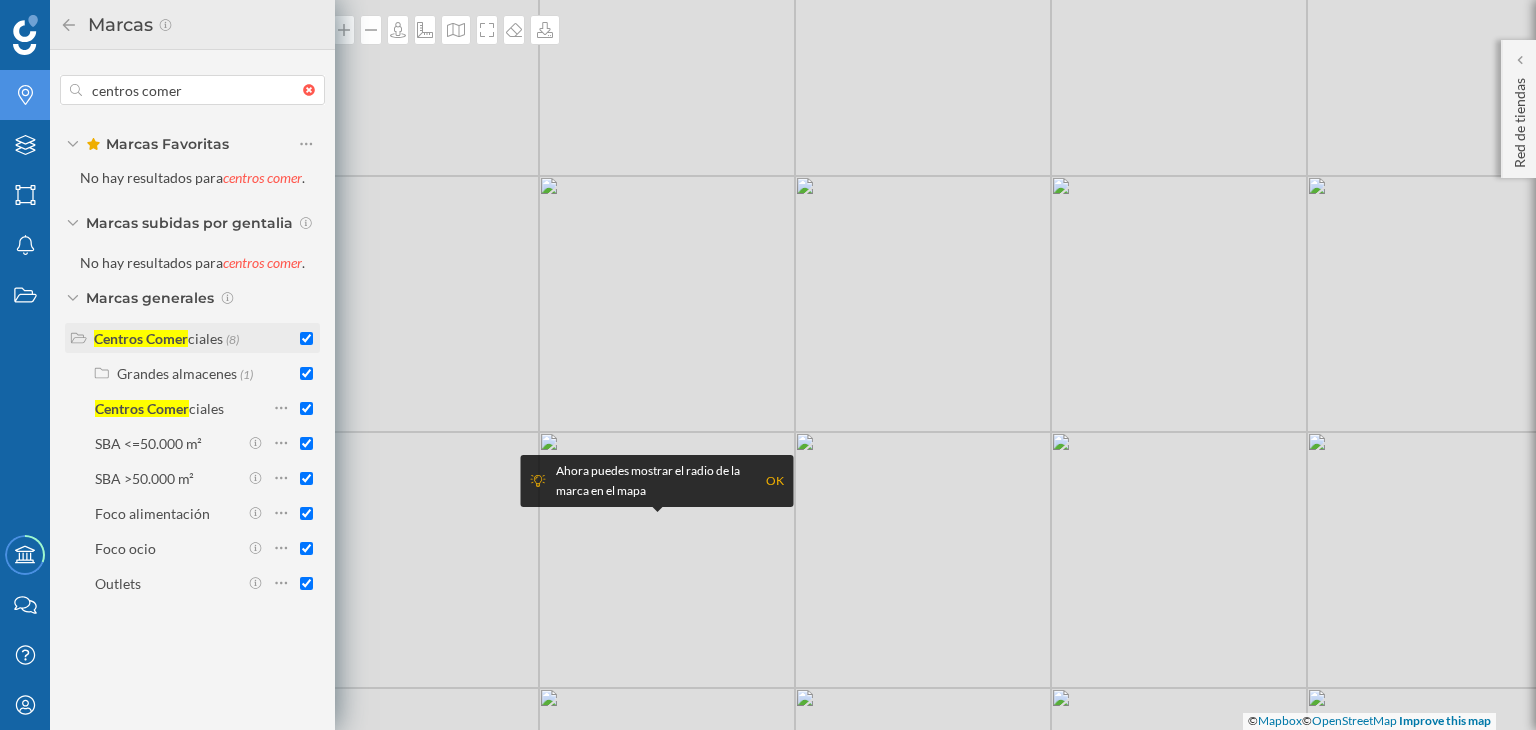 checkbox on "true" 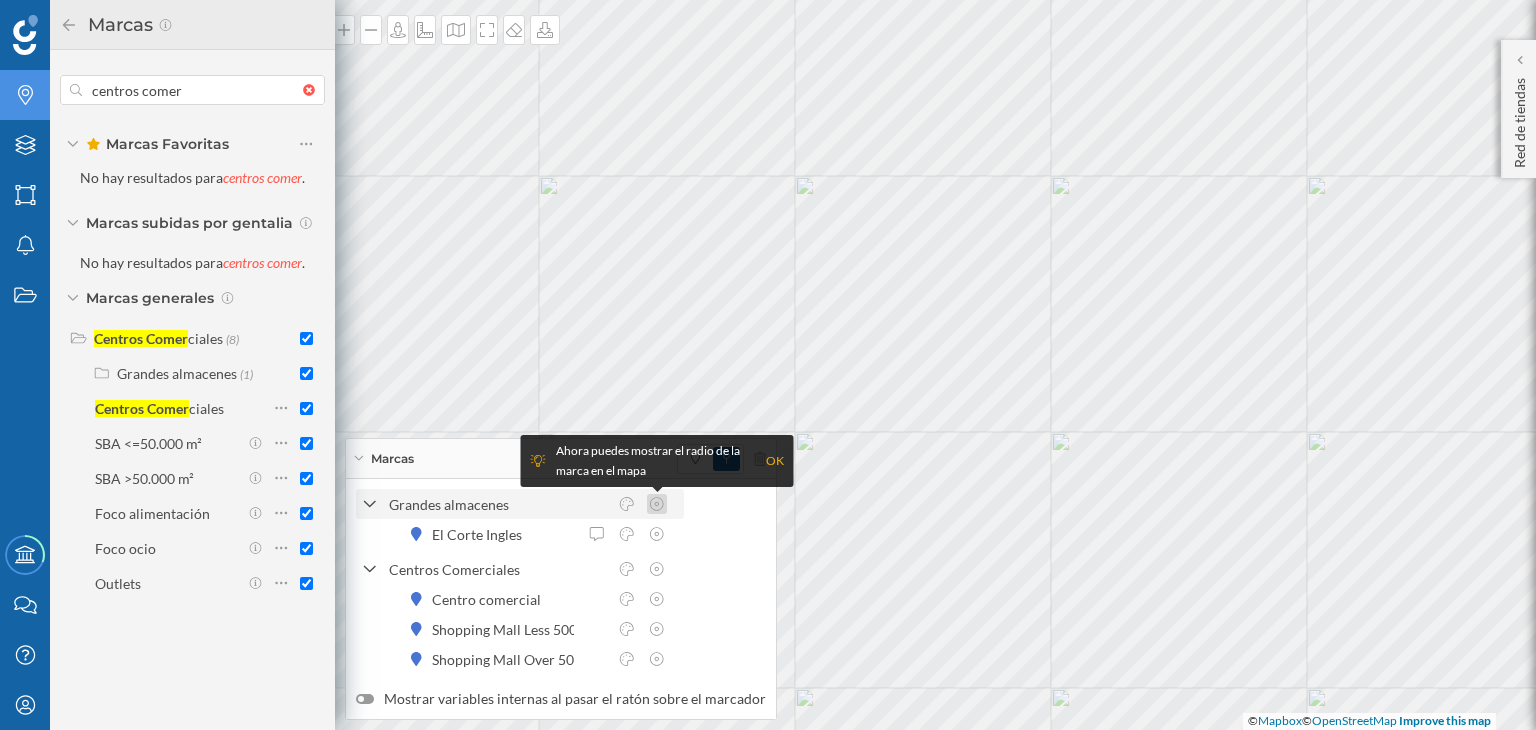 click 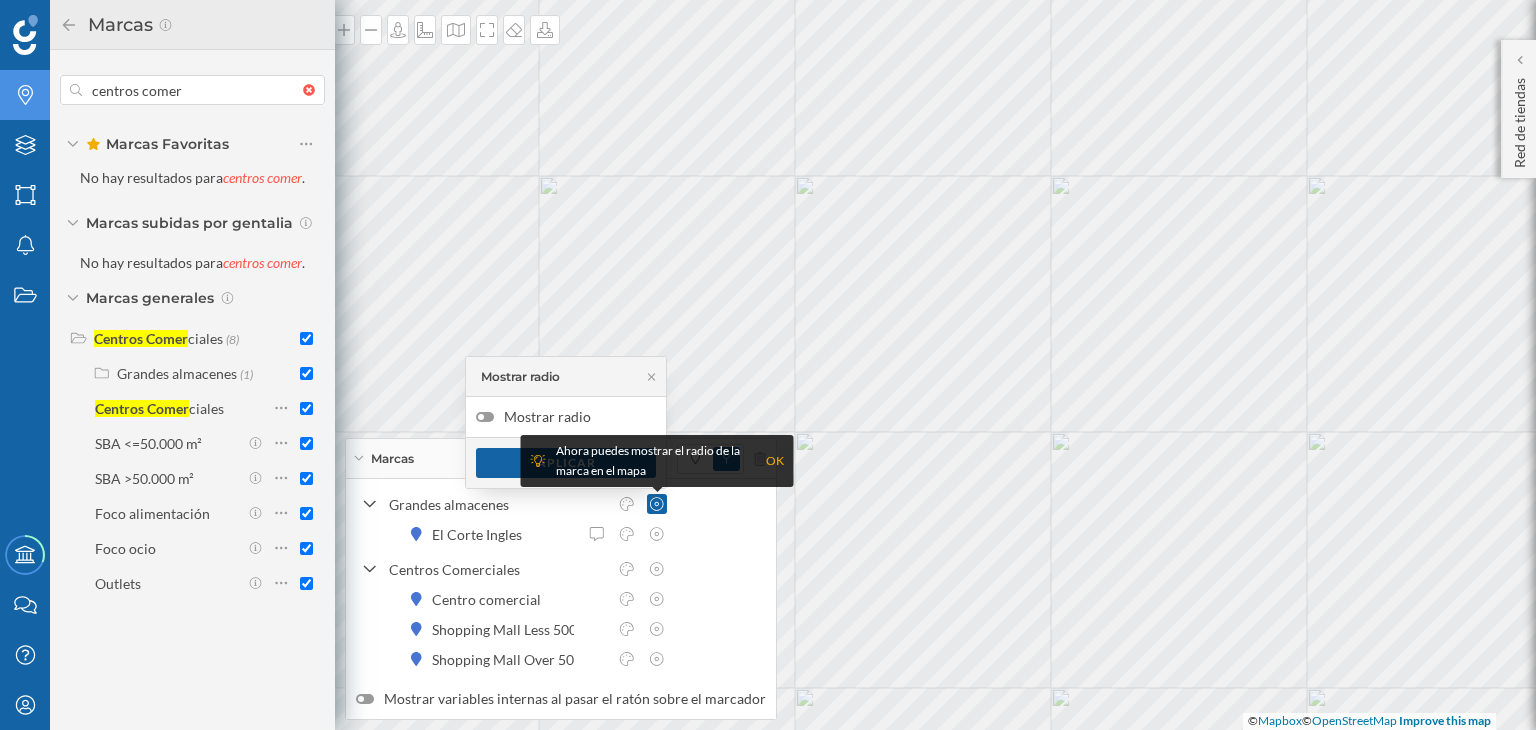 click on "OK" at bounding box center (775, 461) 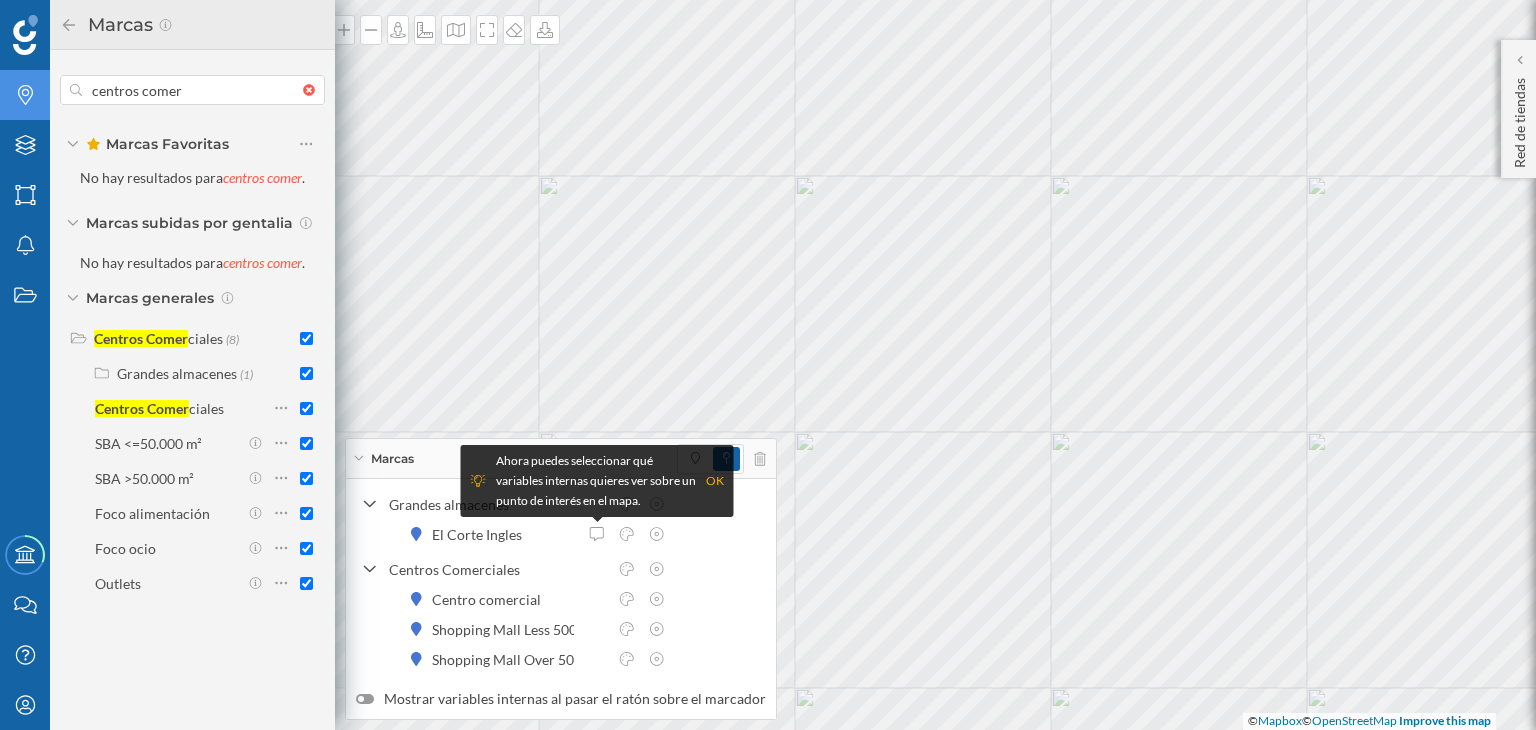 click on "OK" at bounding box center [715, 481] 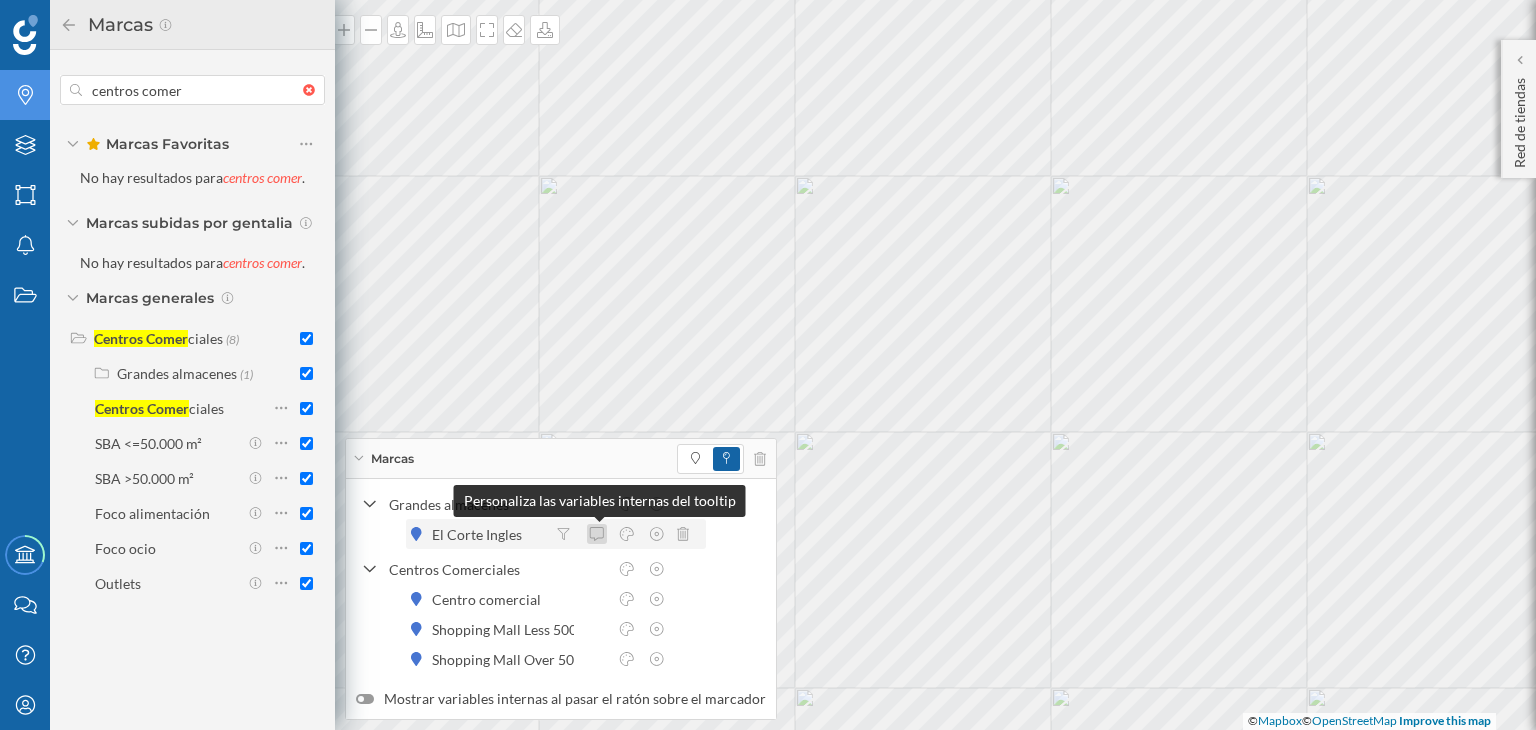 click 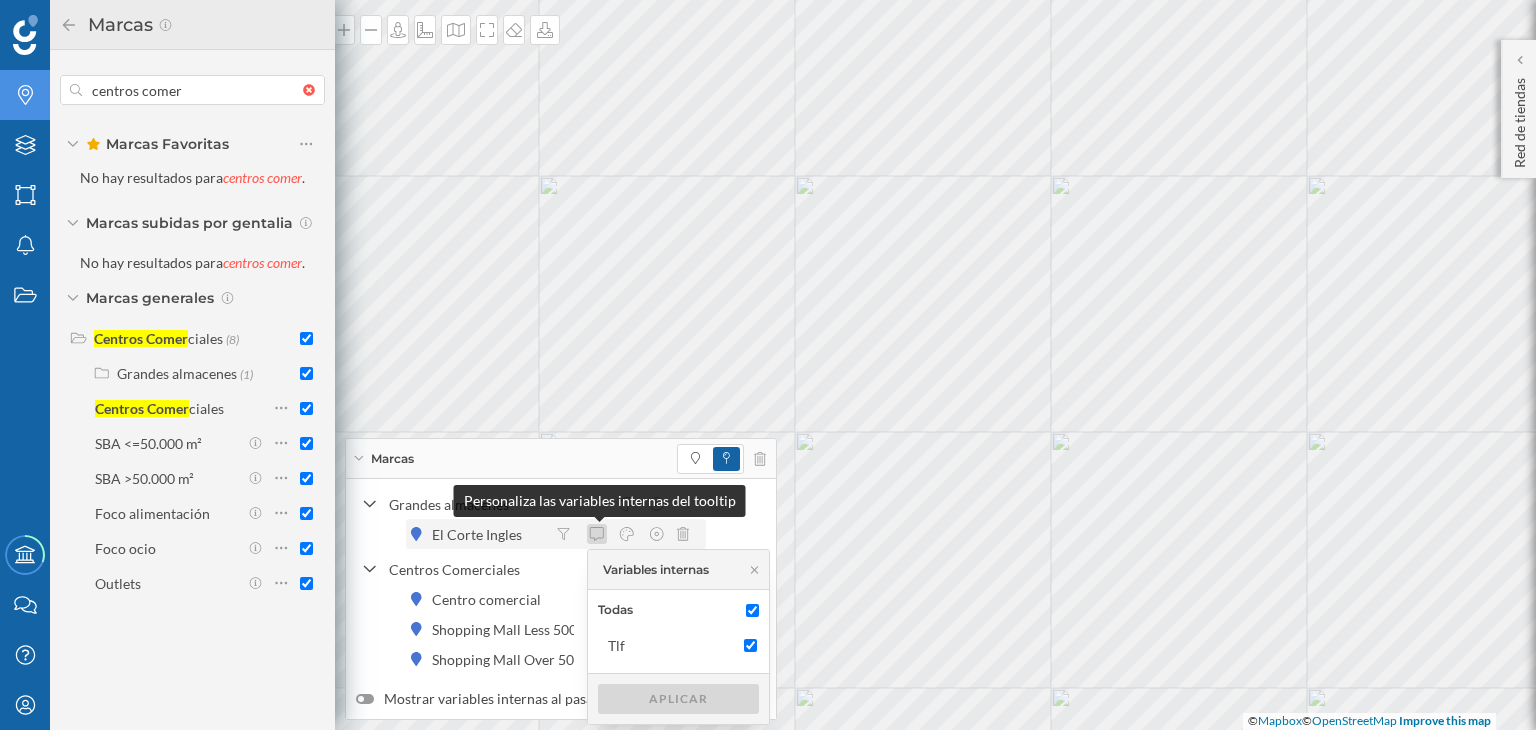 click 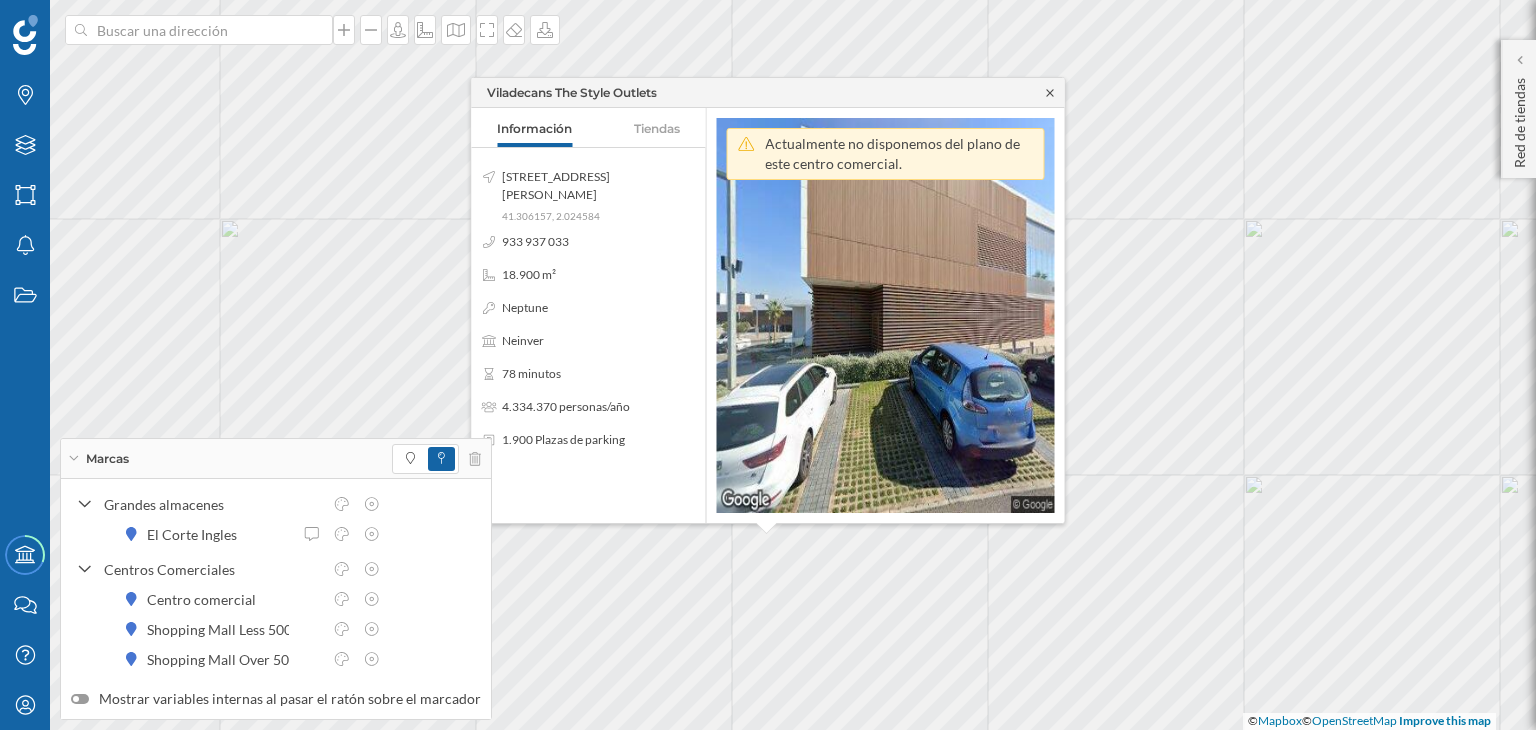 click 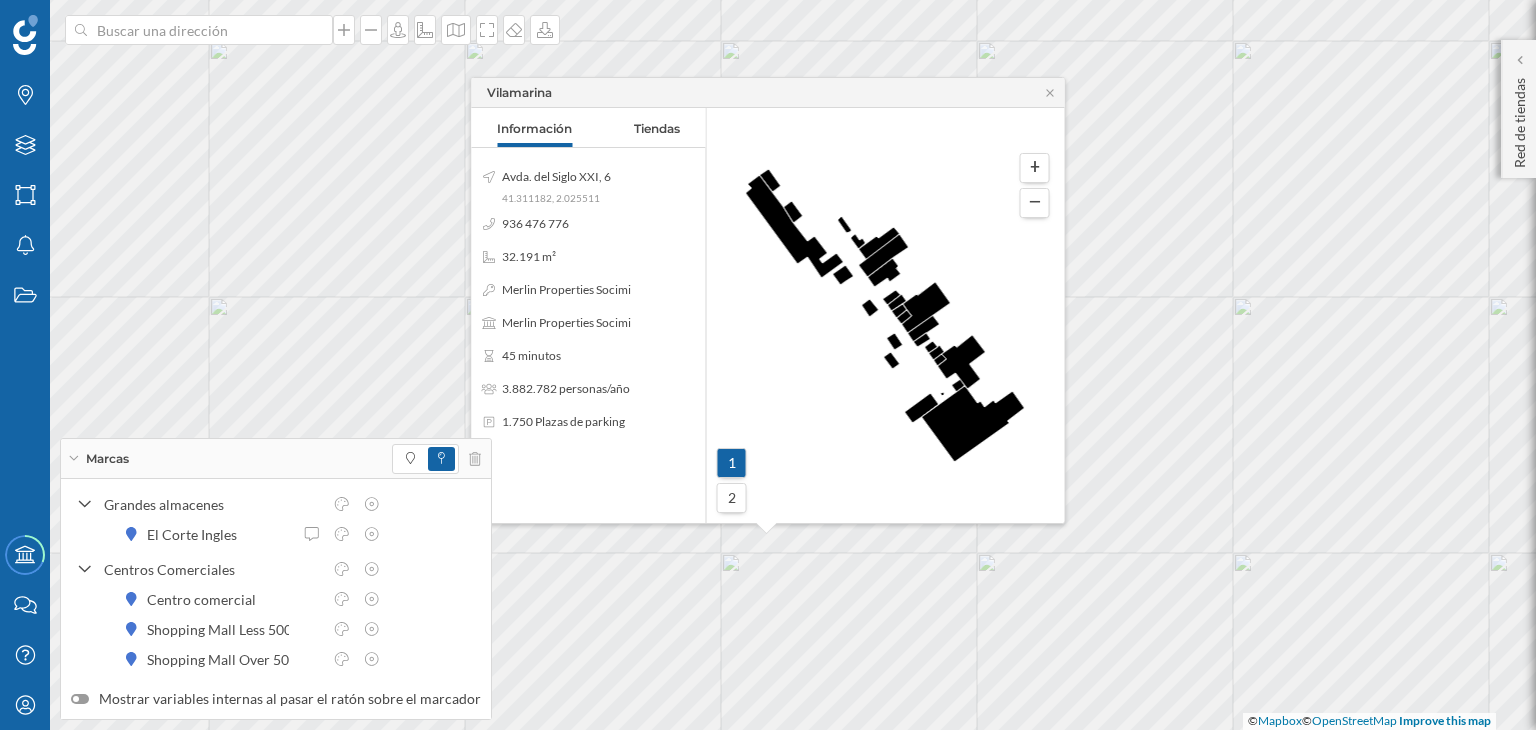 click on "2" at bounding box center [732, 498] 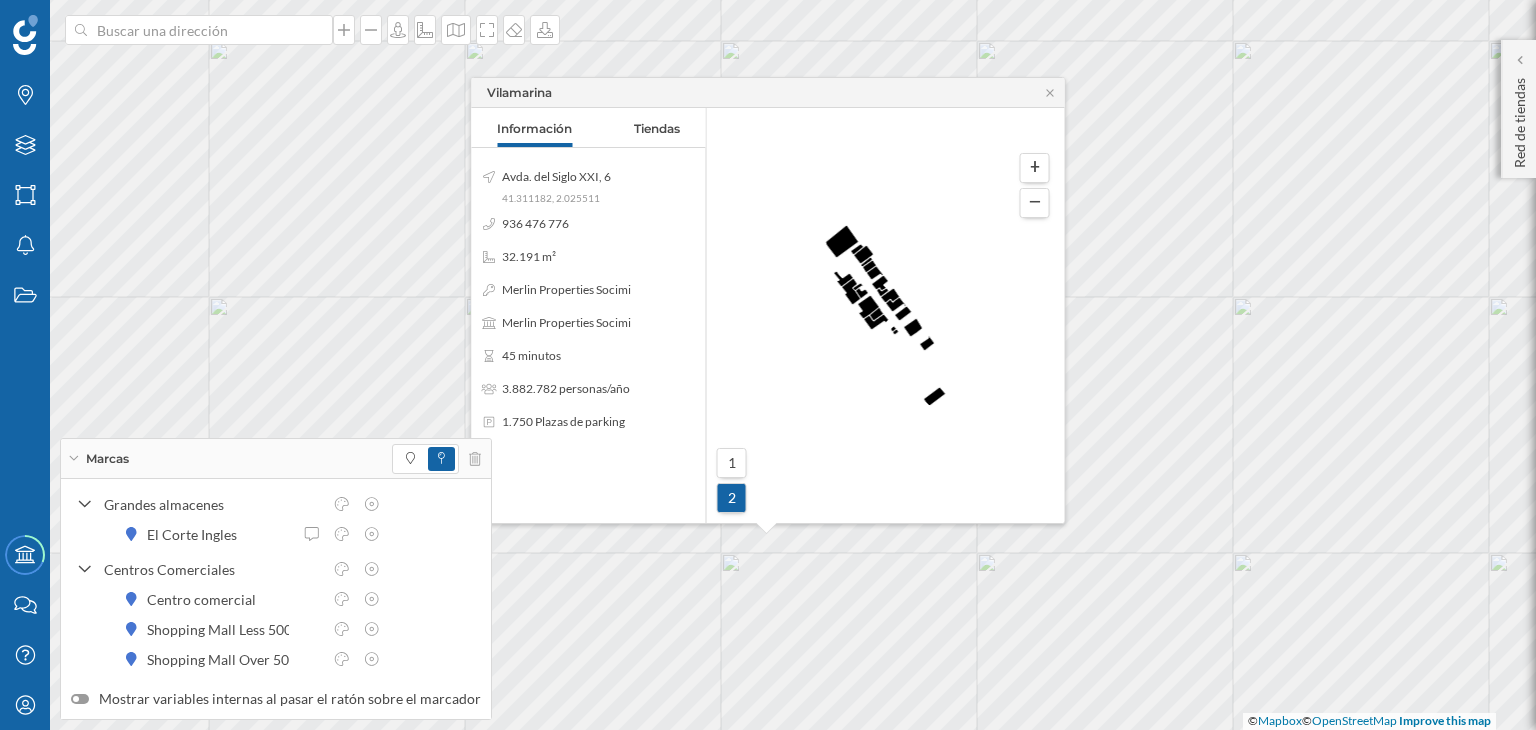 click on "1" at bounding box center [732, 463] 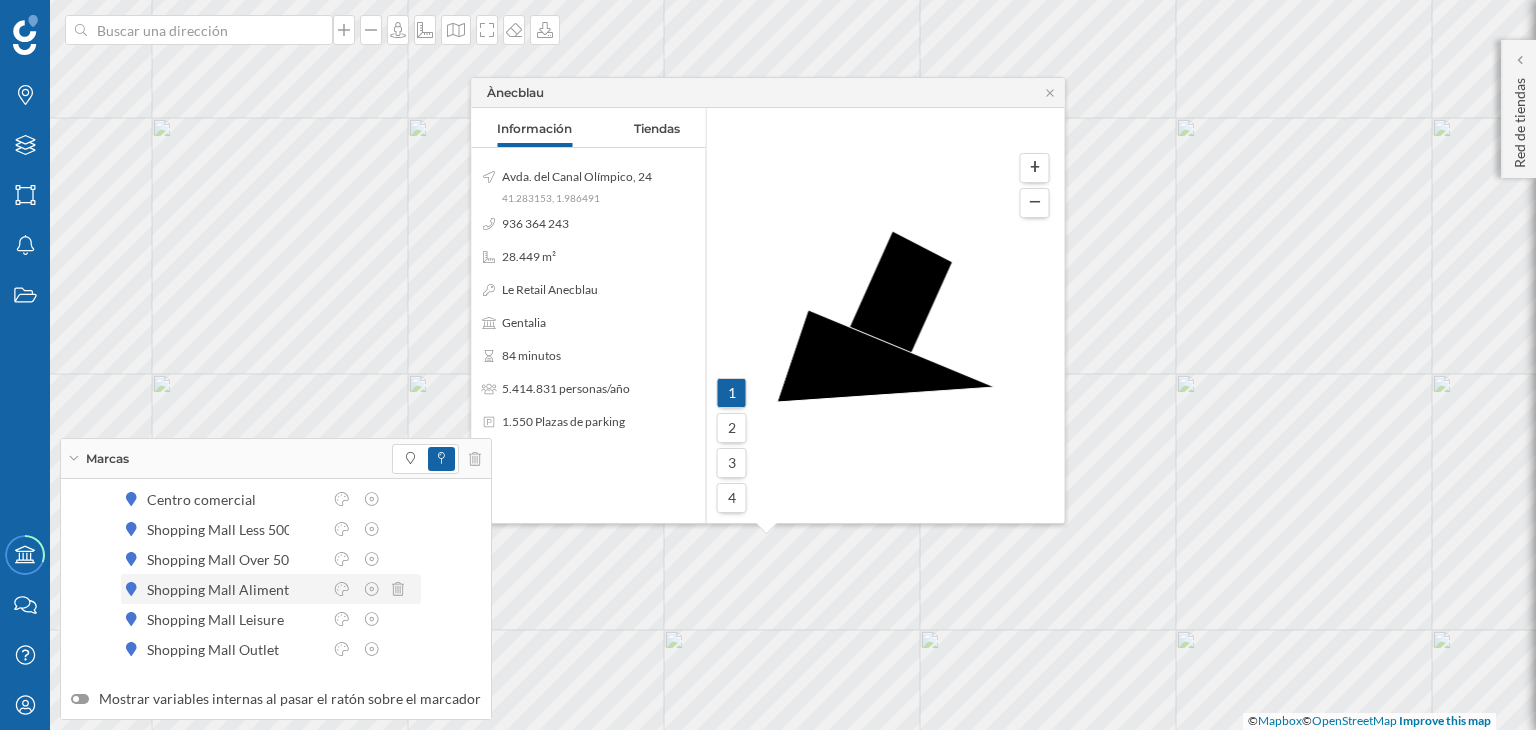 scroll, scrollTop: 0, scrollLeft: 0, axis: both 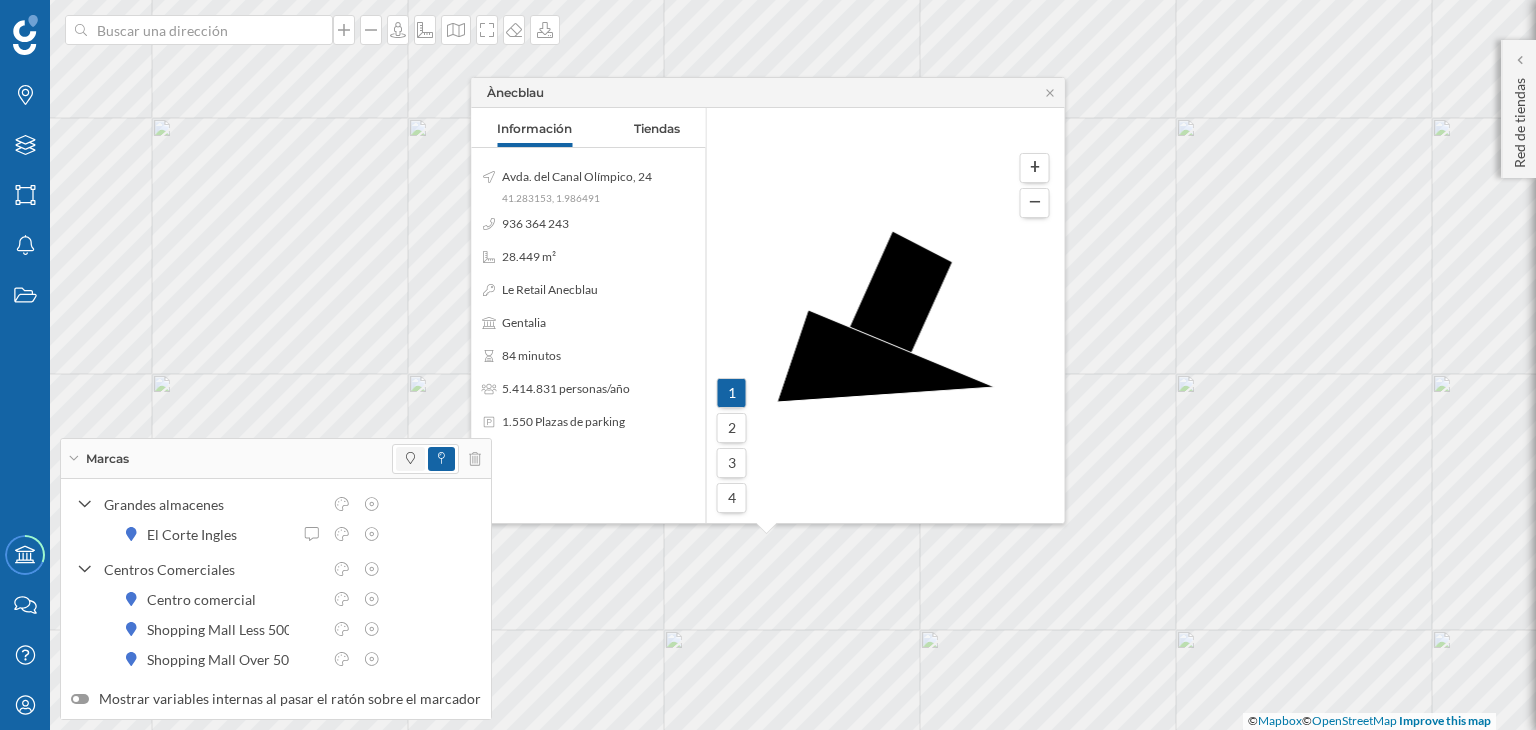 click at bounding box center [410, 459] 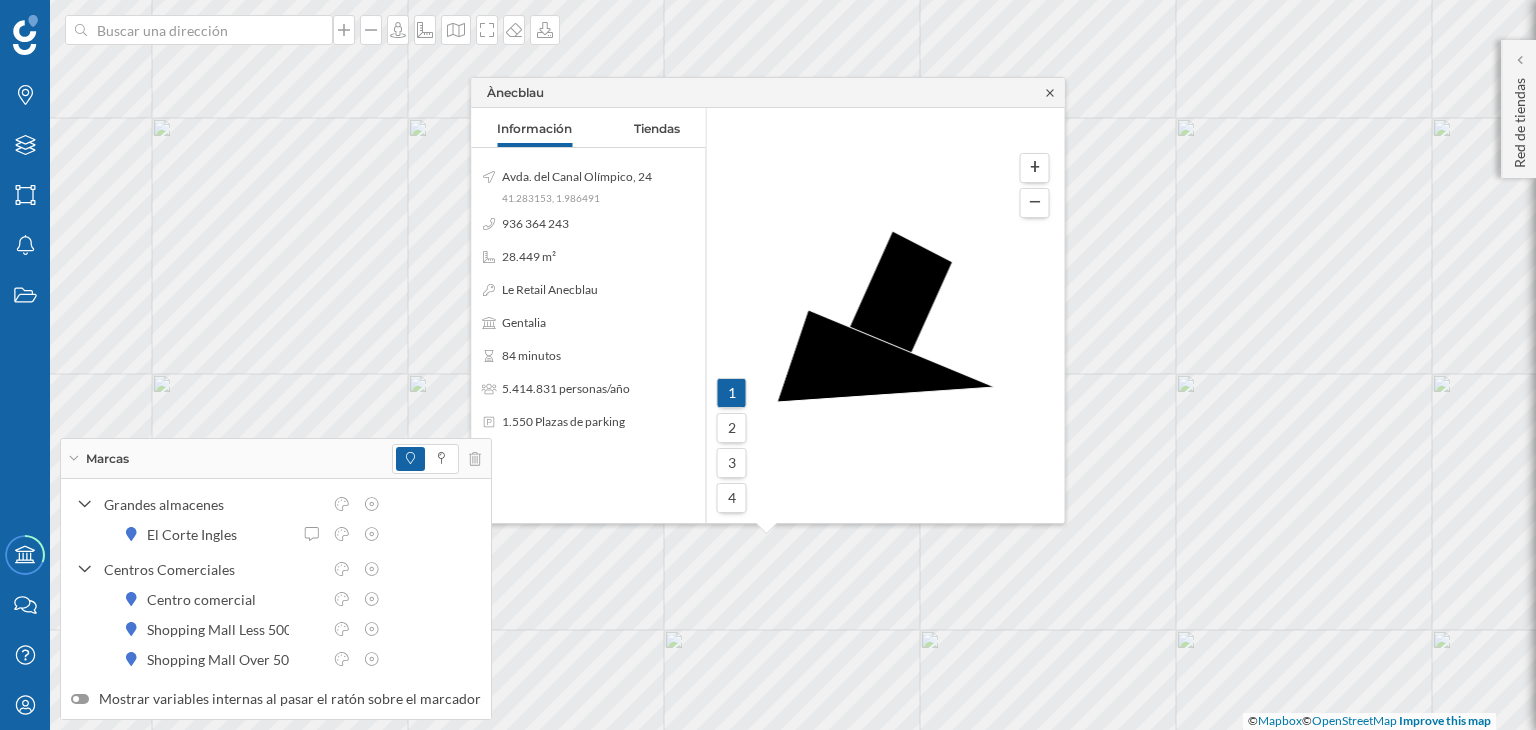 click 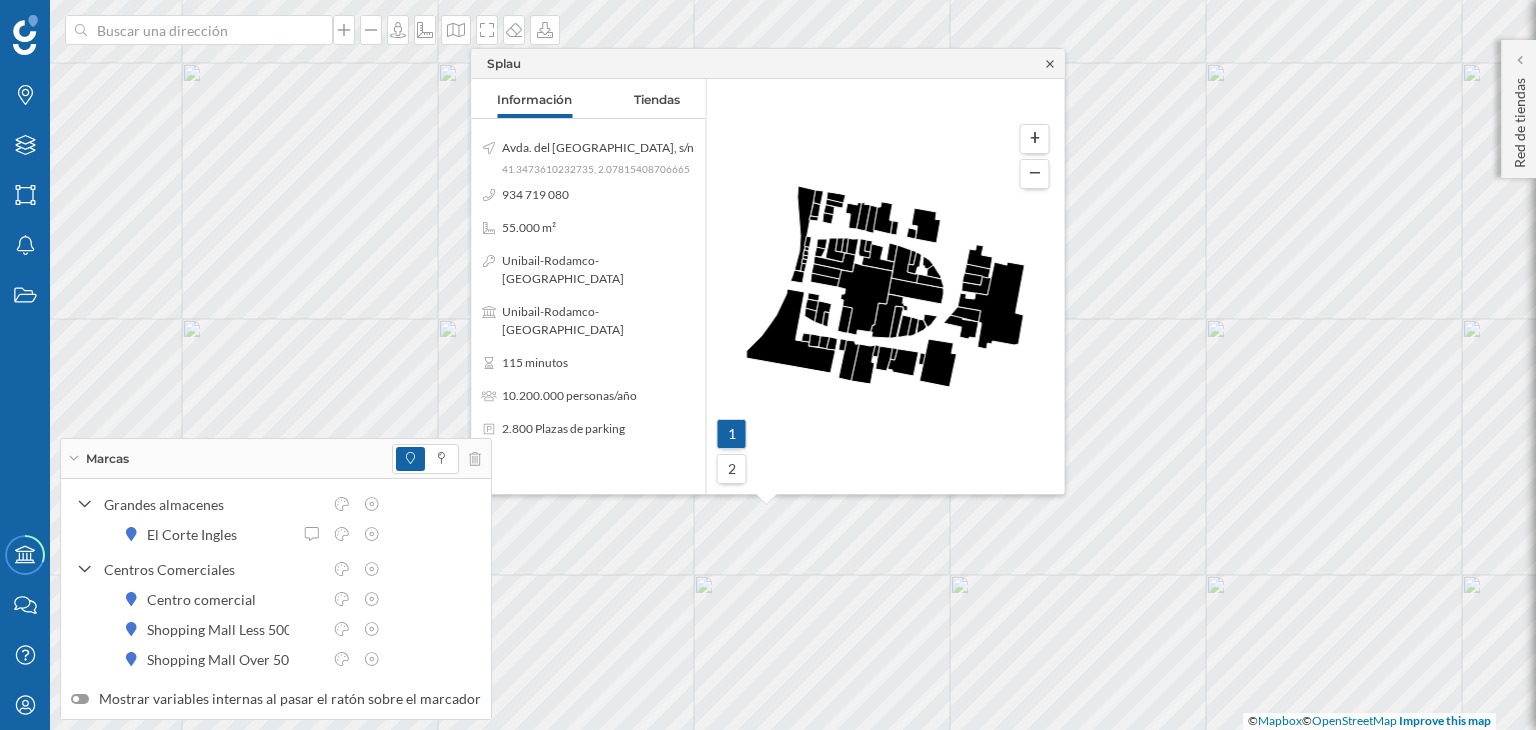 click 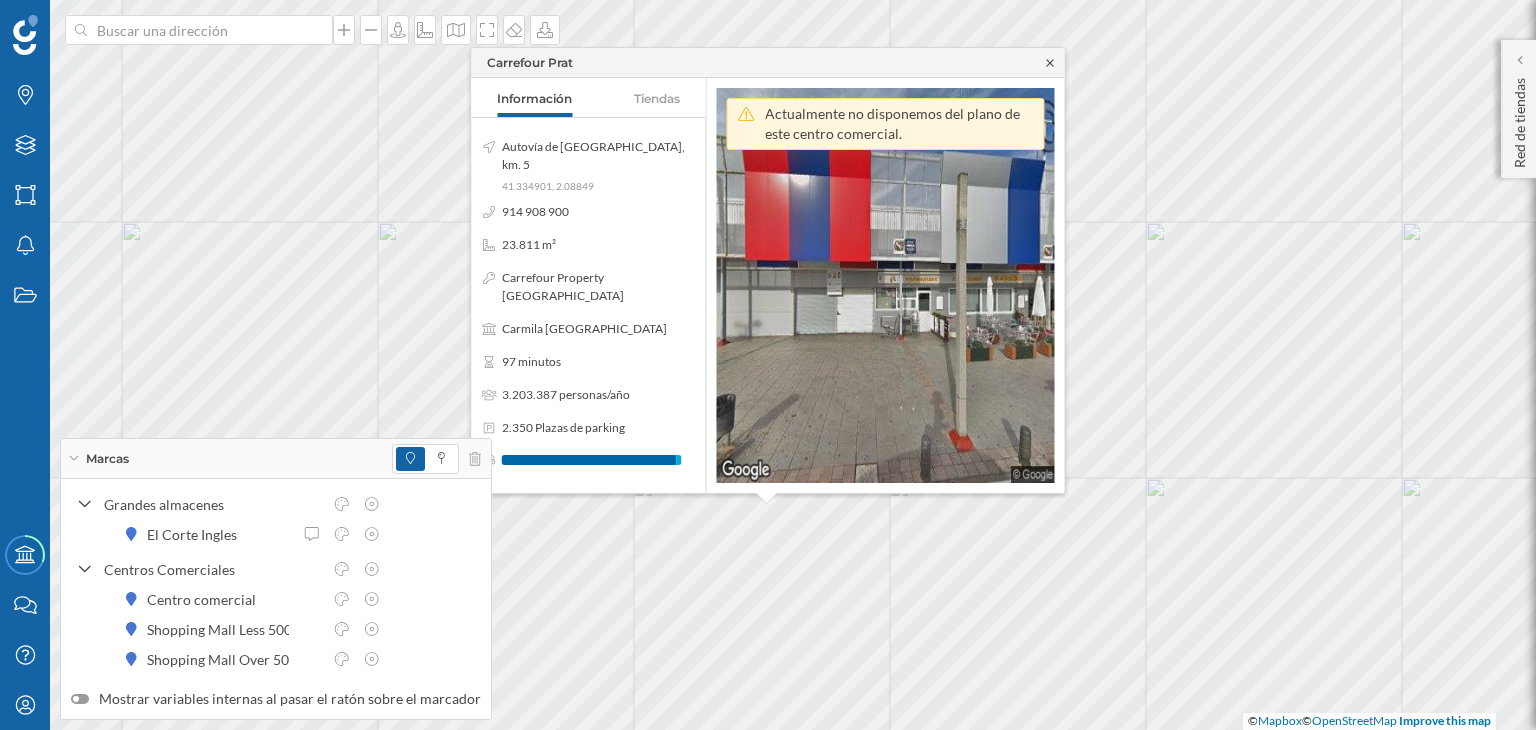 click 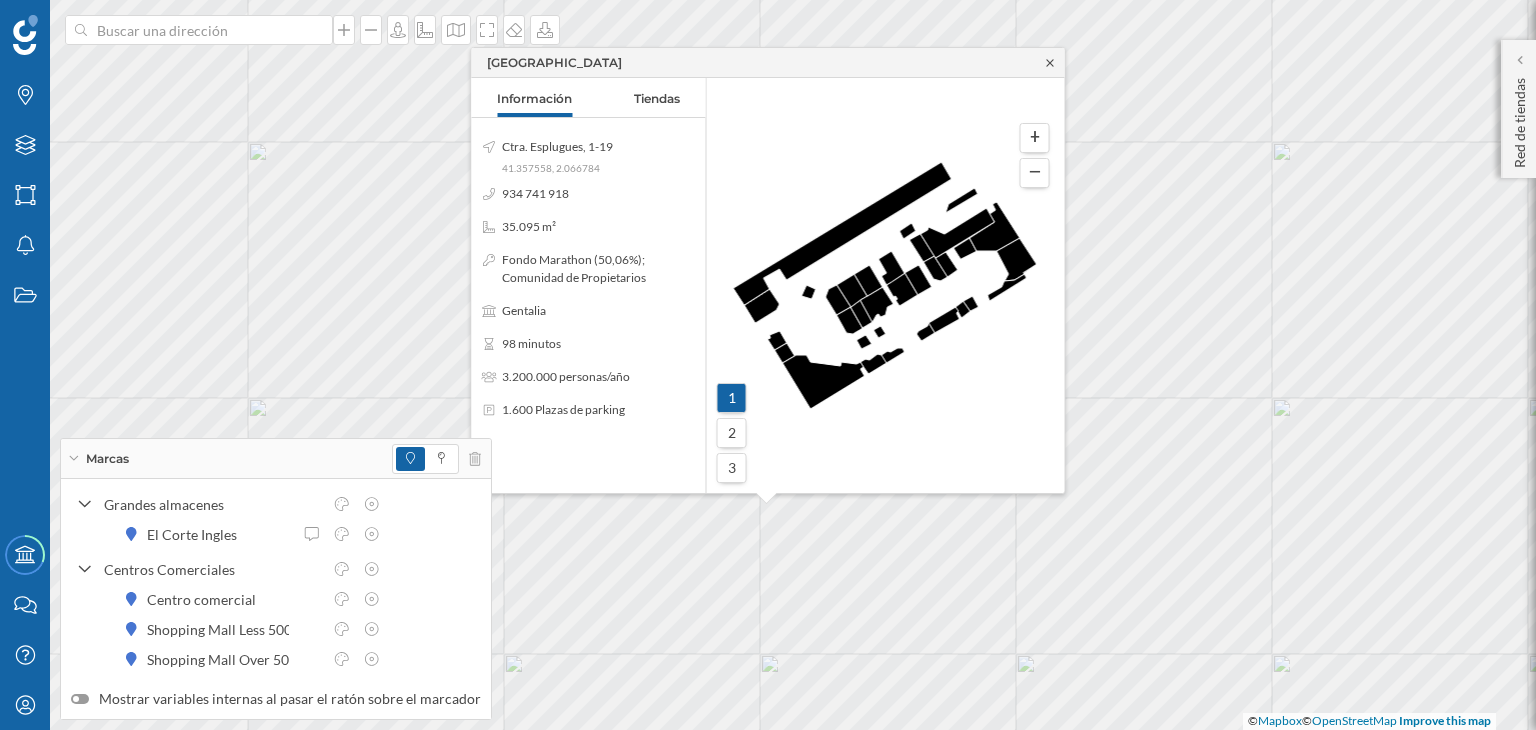 click 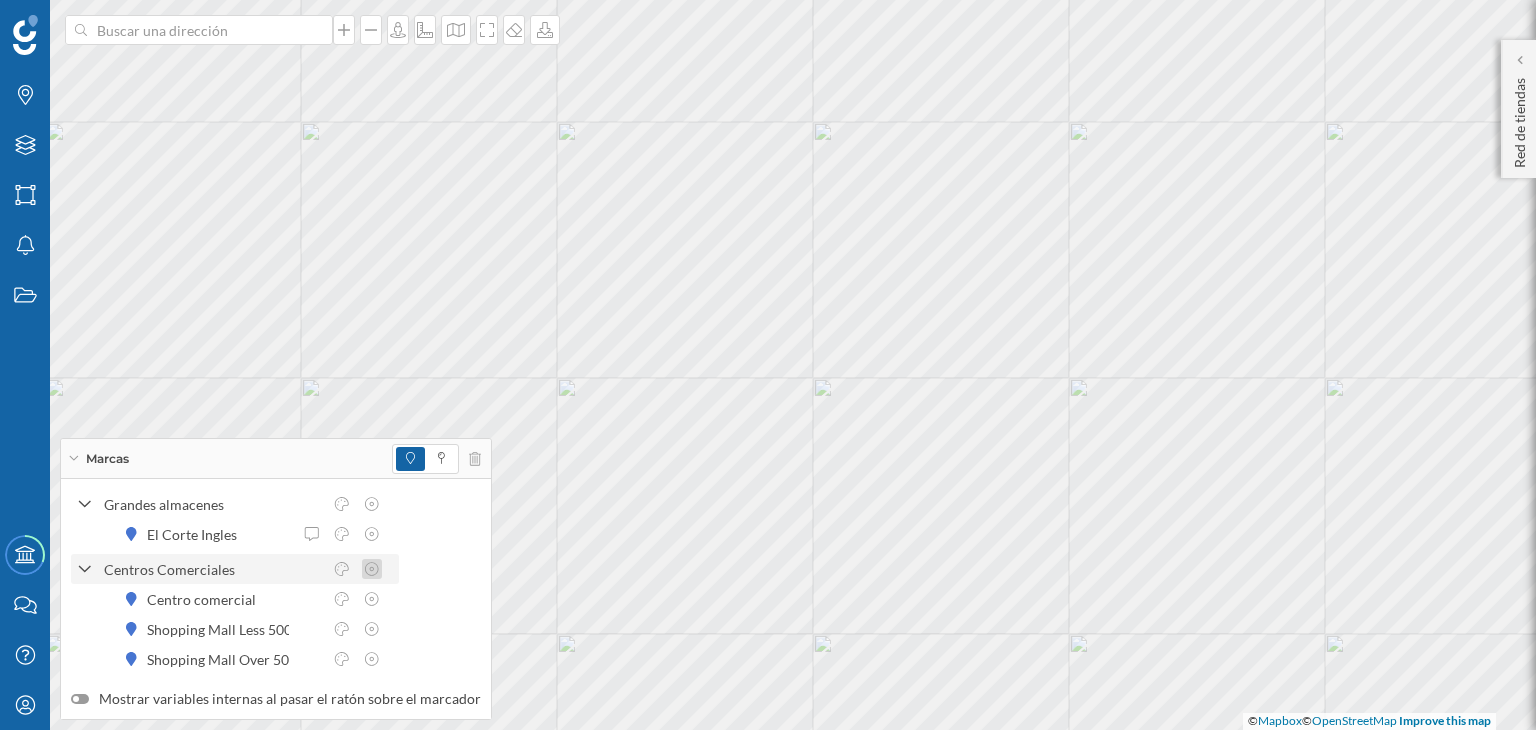 click 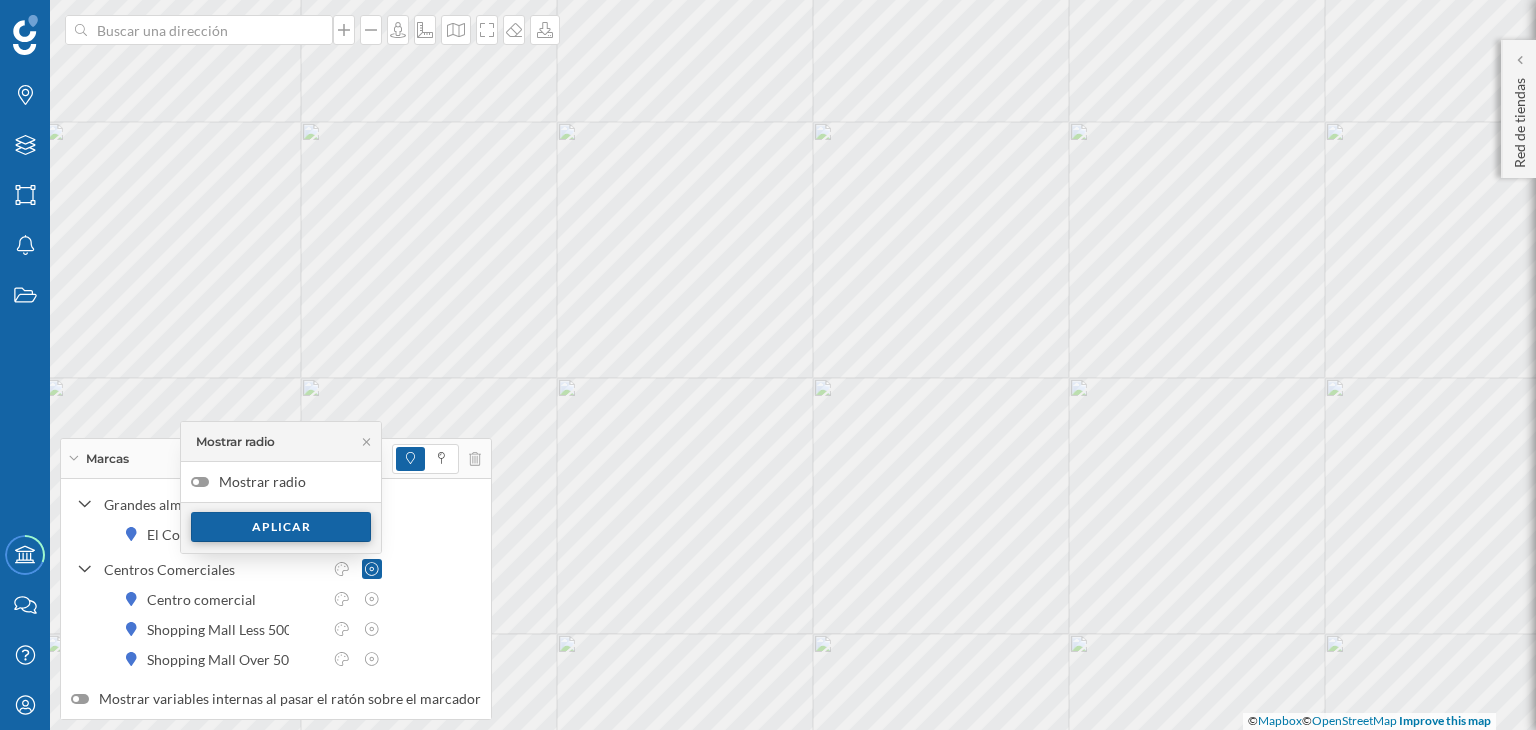 click on "Aplicar" at bounding box center [281, 527] 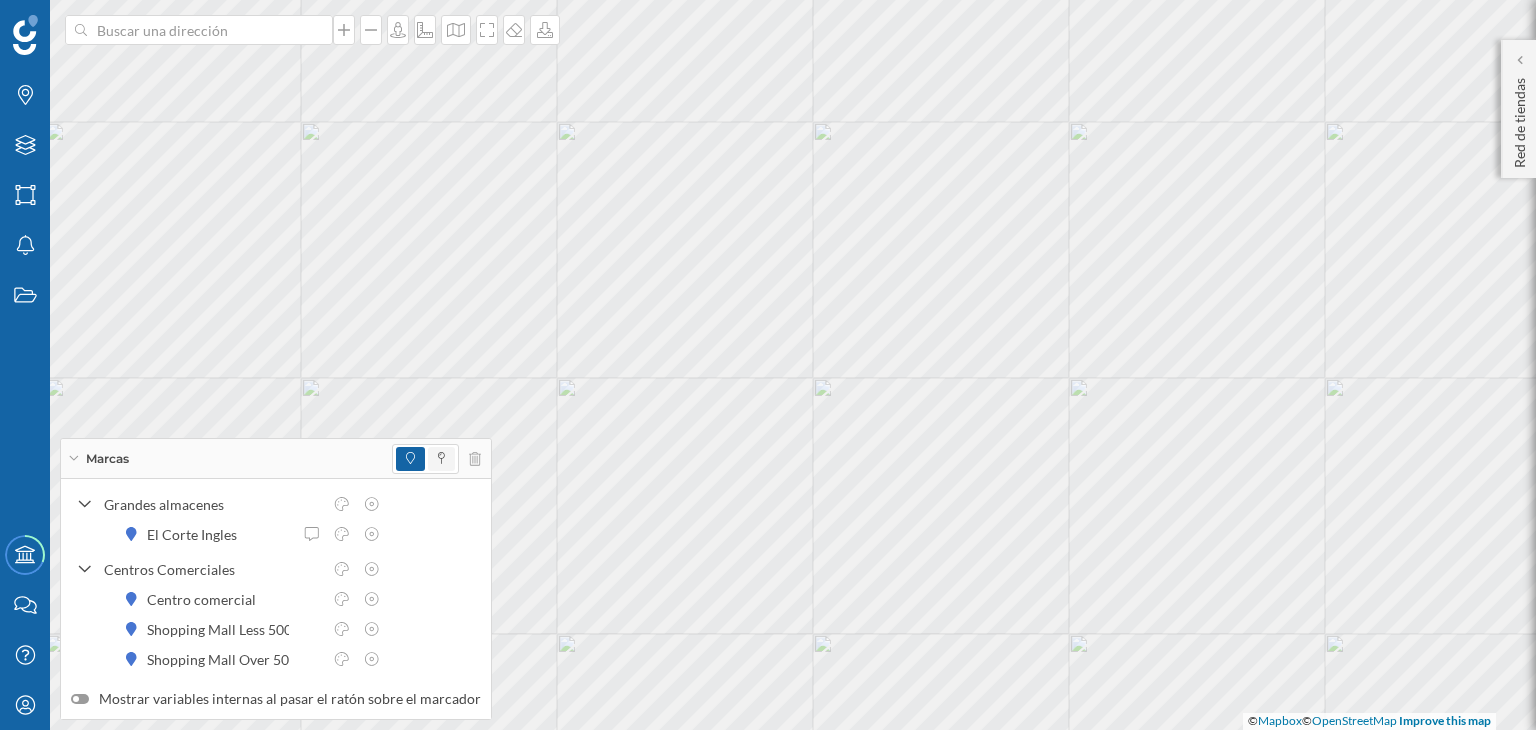 click 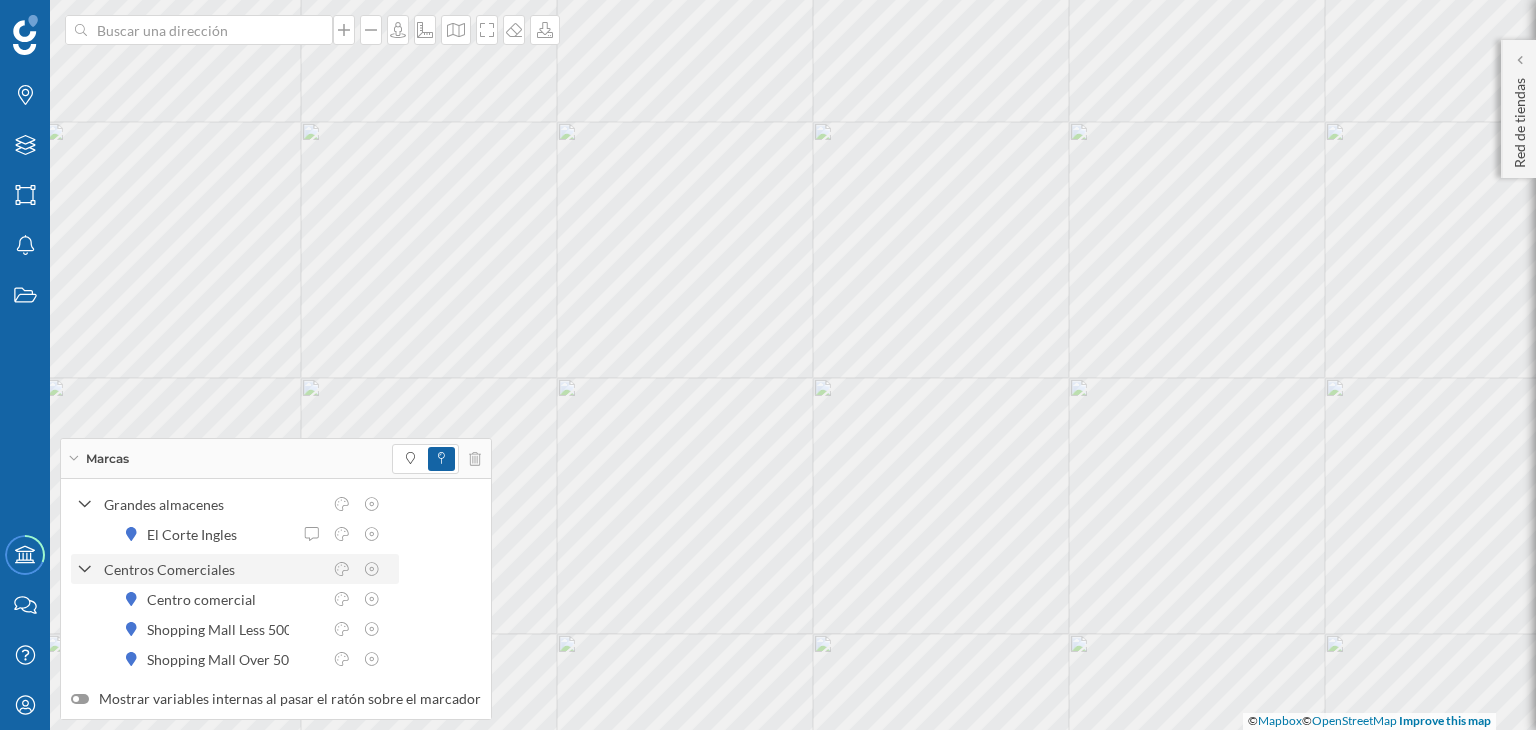 scroll, scrollTop: 100, scrollLeft: 0, axis: vertical 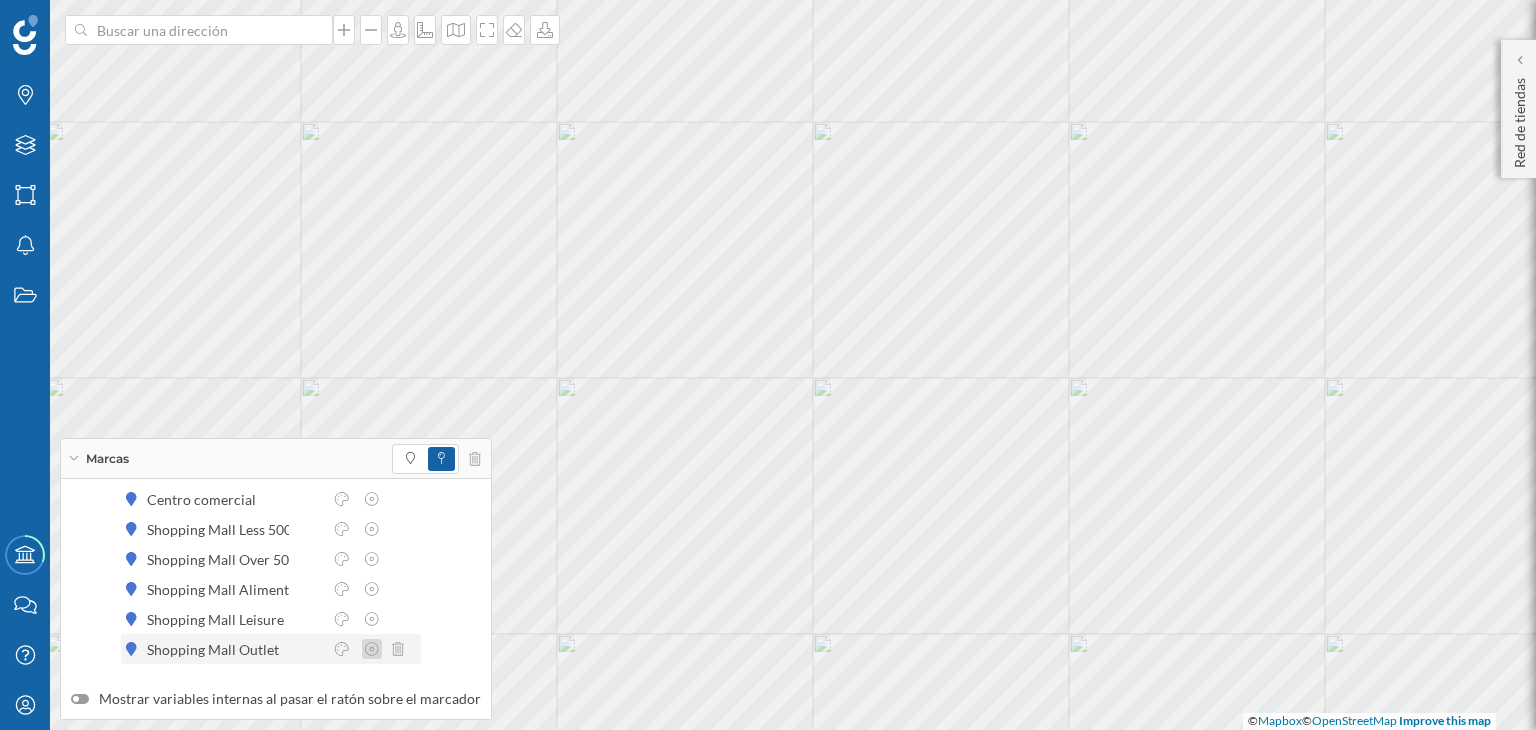 click 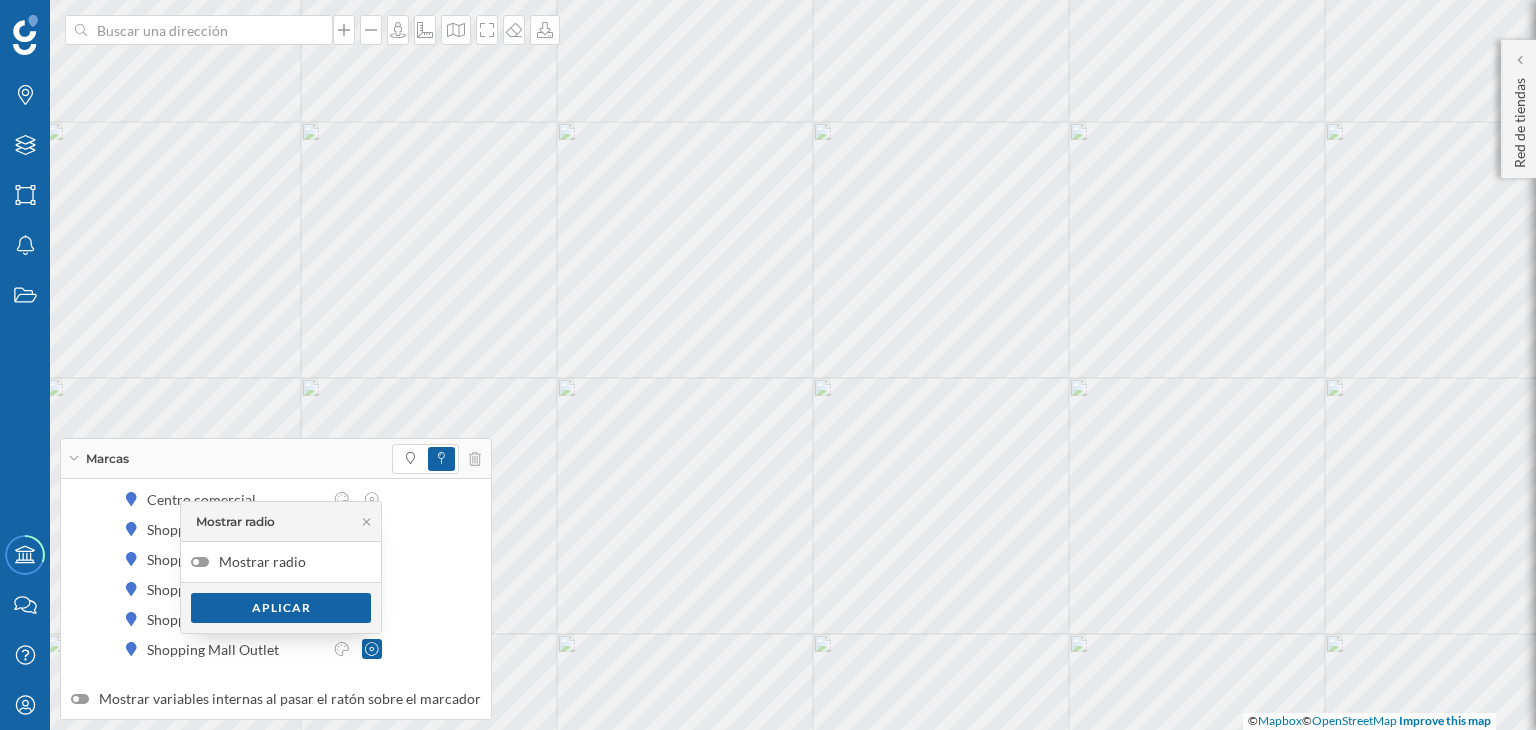 click on "Mostrar radio" at bounding box center (281, 562) 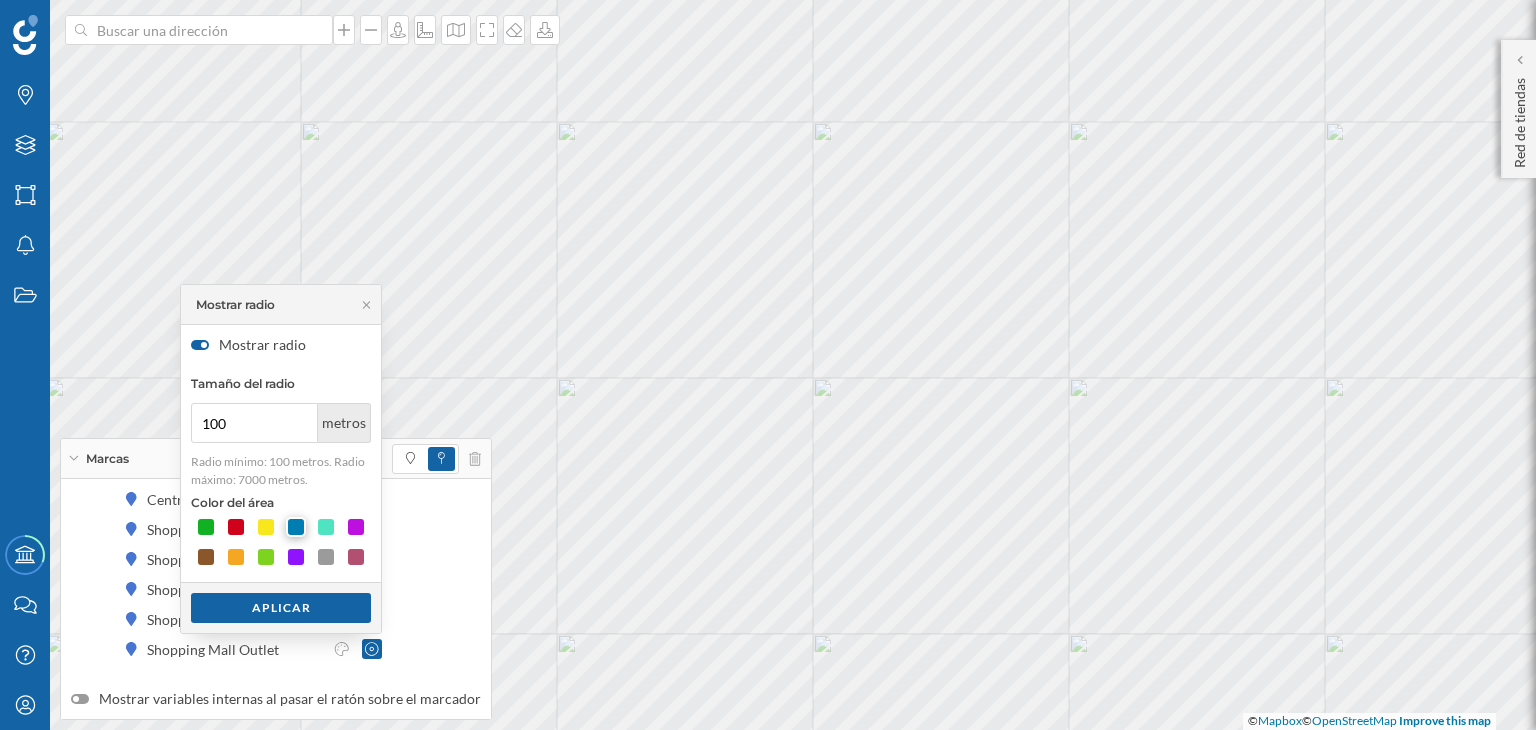 click at bounding box center [296, 527] 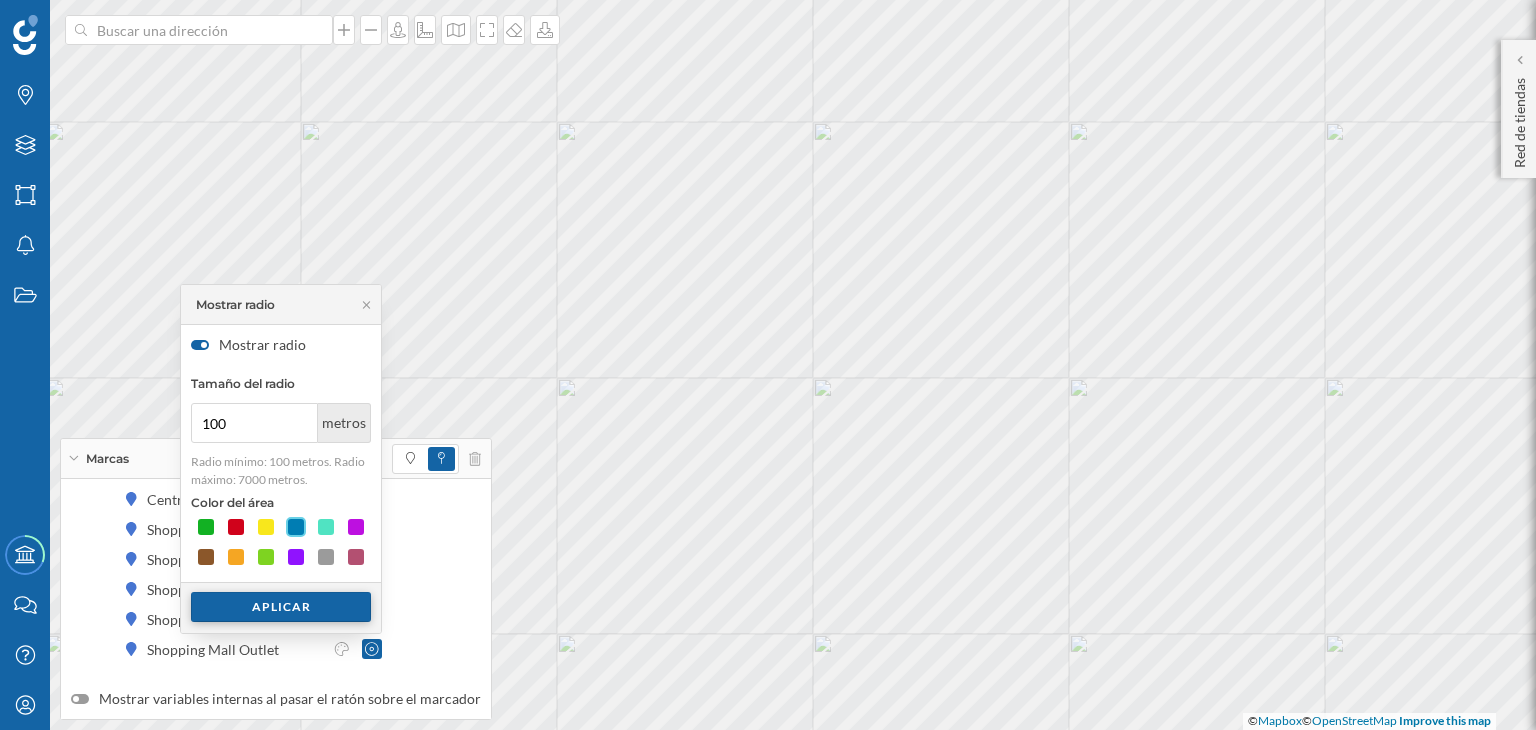 click on "Aplicar" at bounding box center (281, 607) 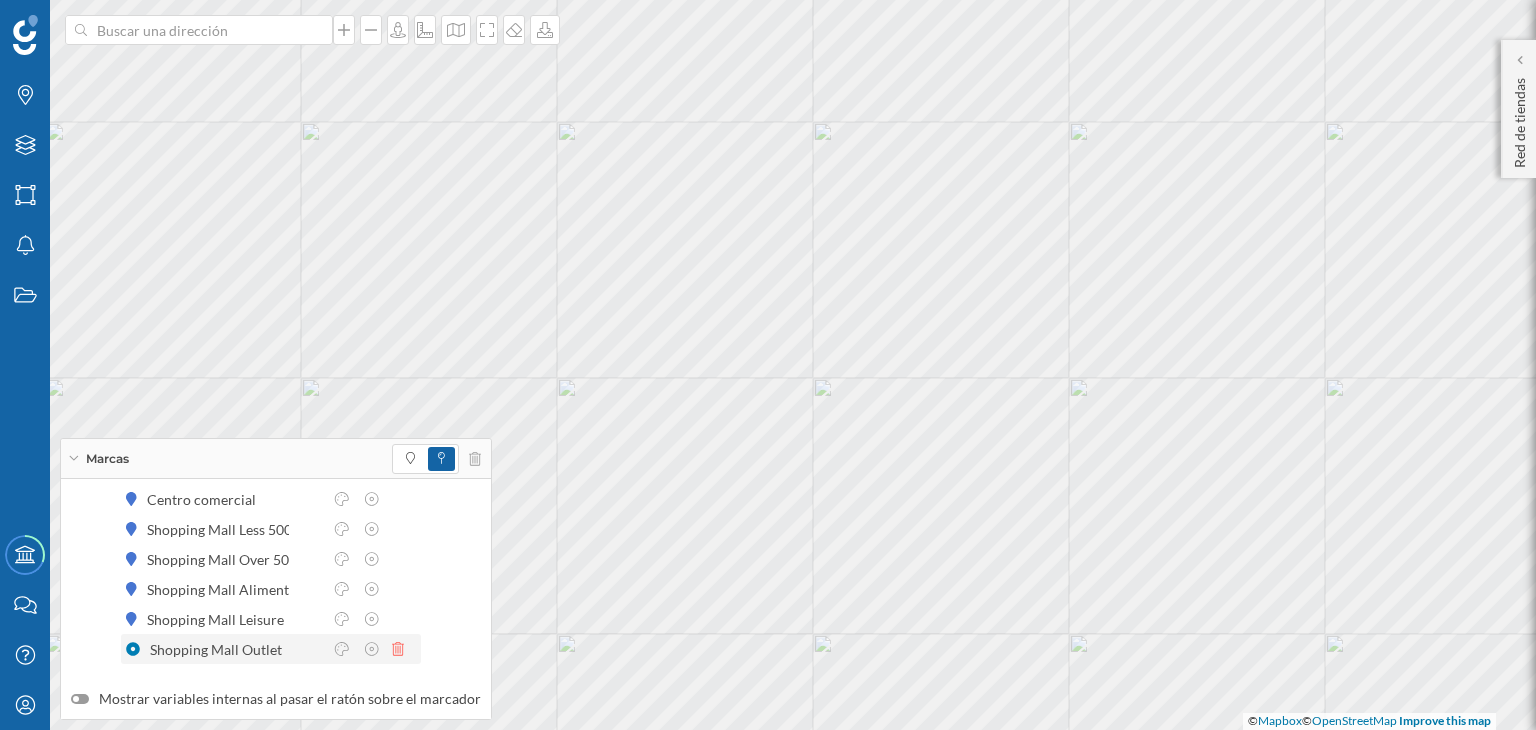 click 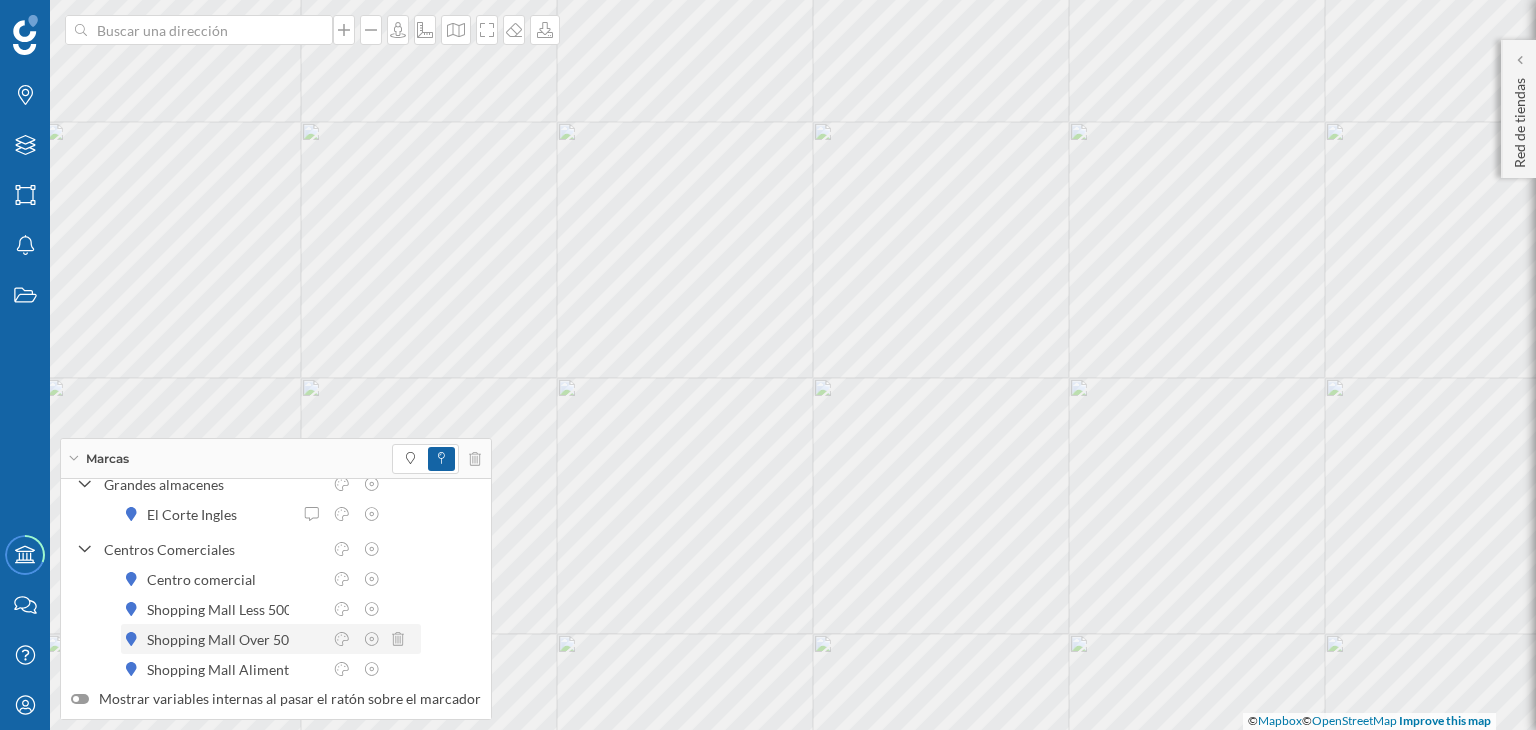 scroll, scrollTop: 0, scrollLeft: 0, axis: both 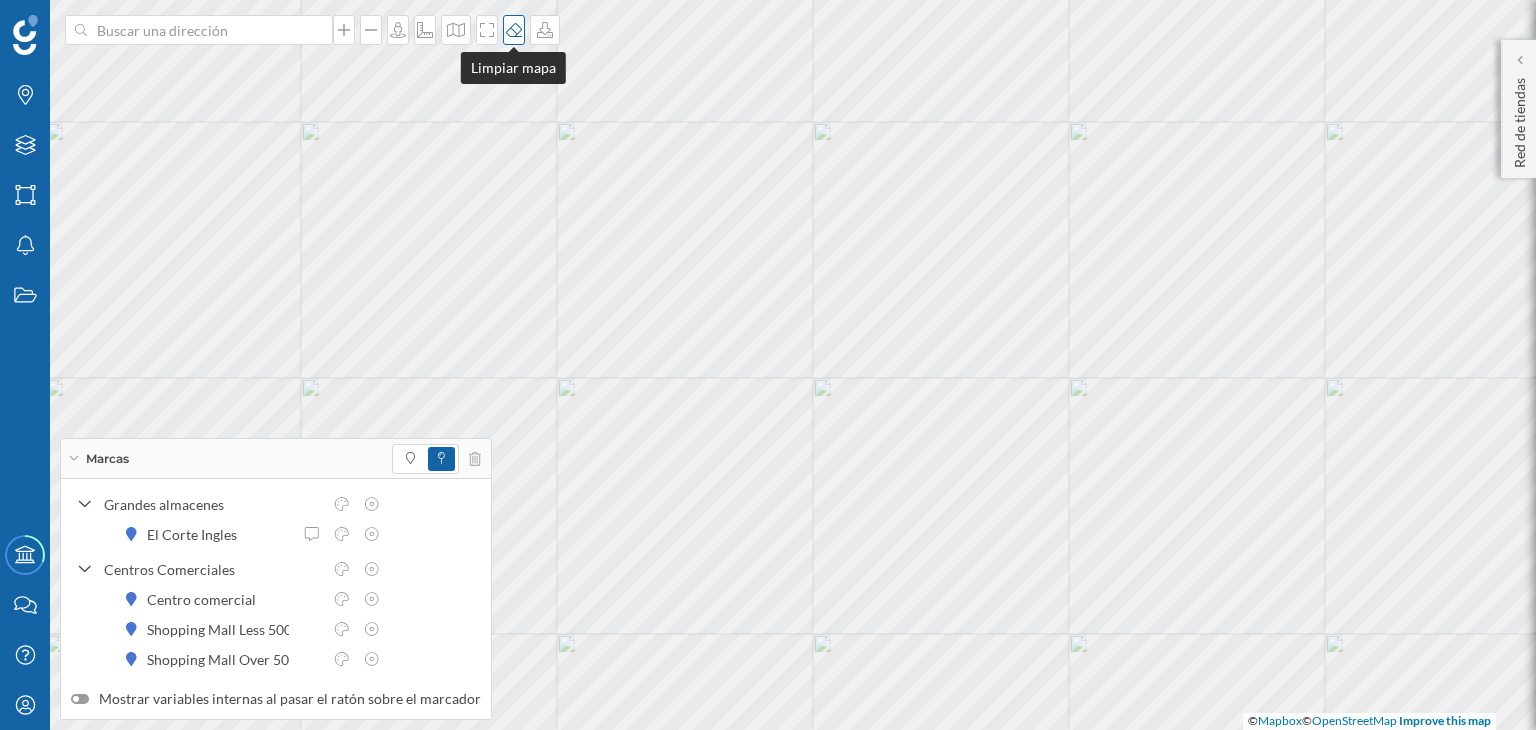 click 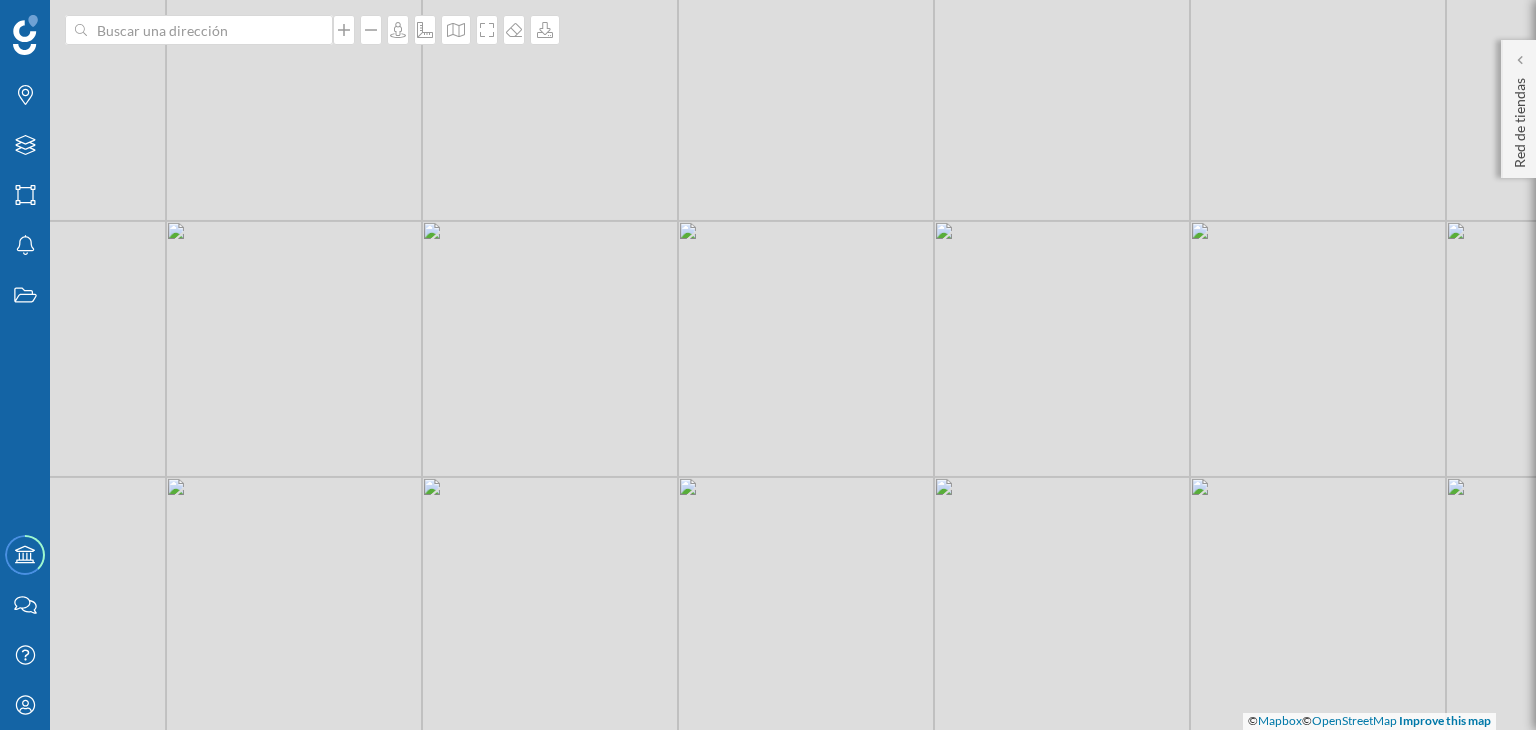 drag, startPoint x: 899, startPoint y: 316, endPoint x: 780, endPoint y: 410, distance: 151.64761 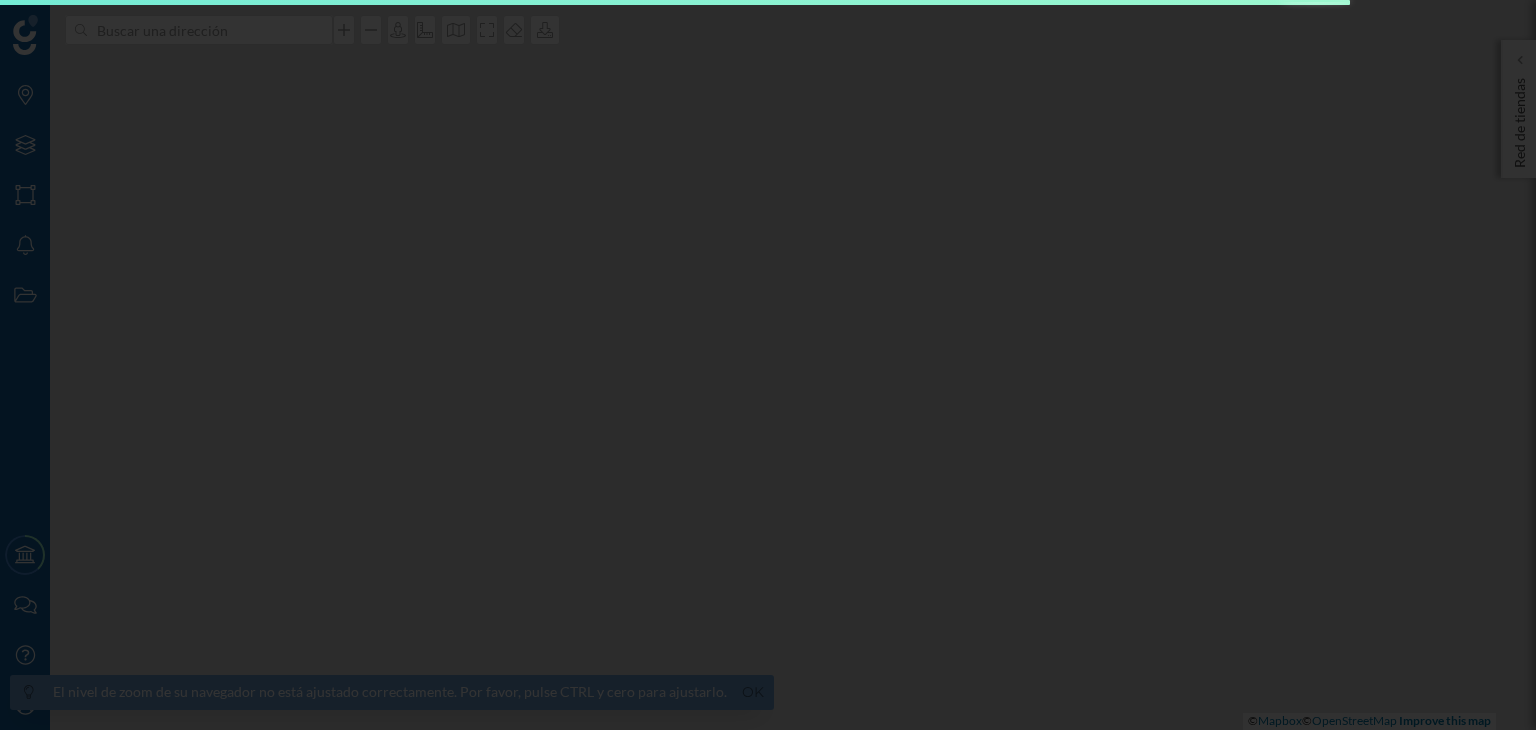 scroll, scrollTop: 0, scrollLeft: 0, axis: both 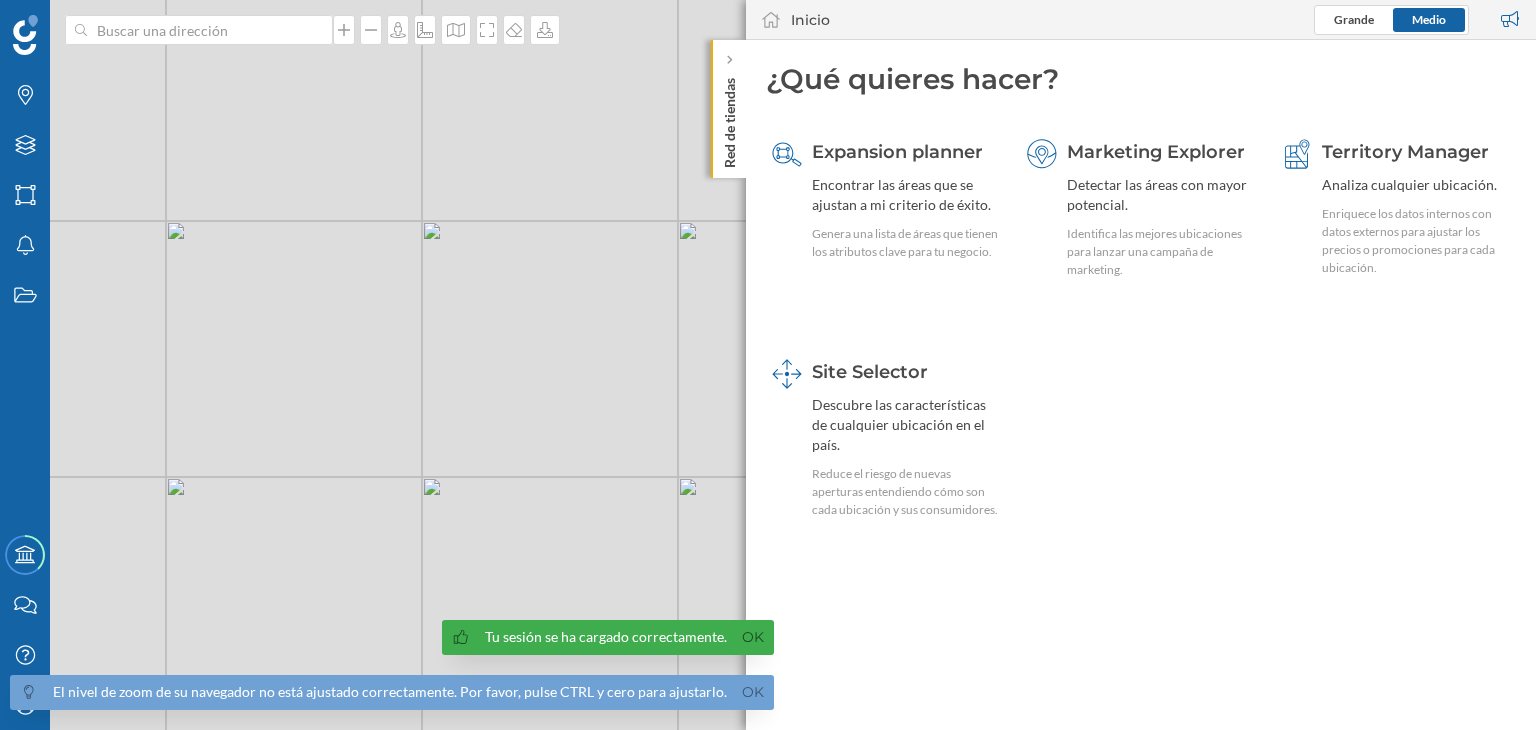 click on "Red de tiendas" 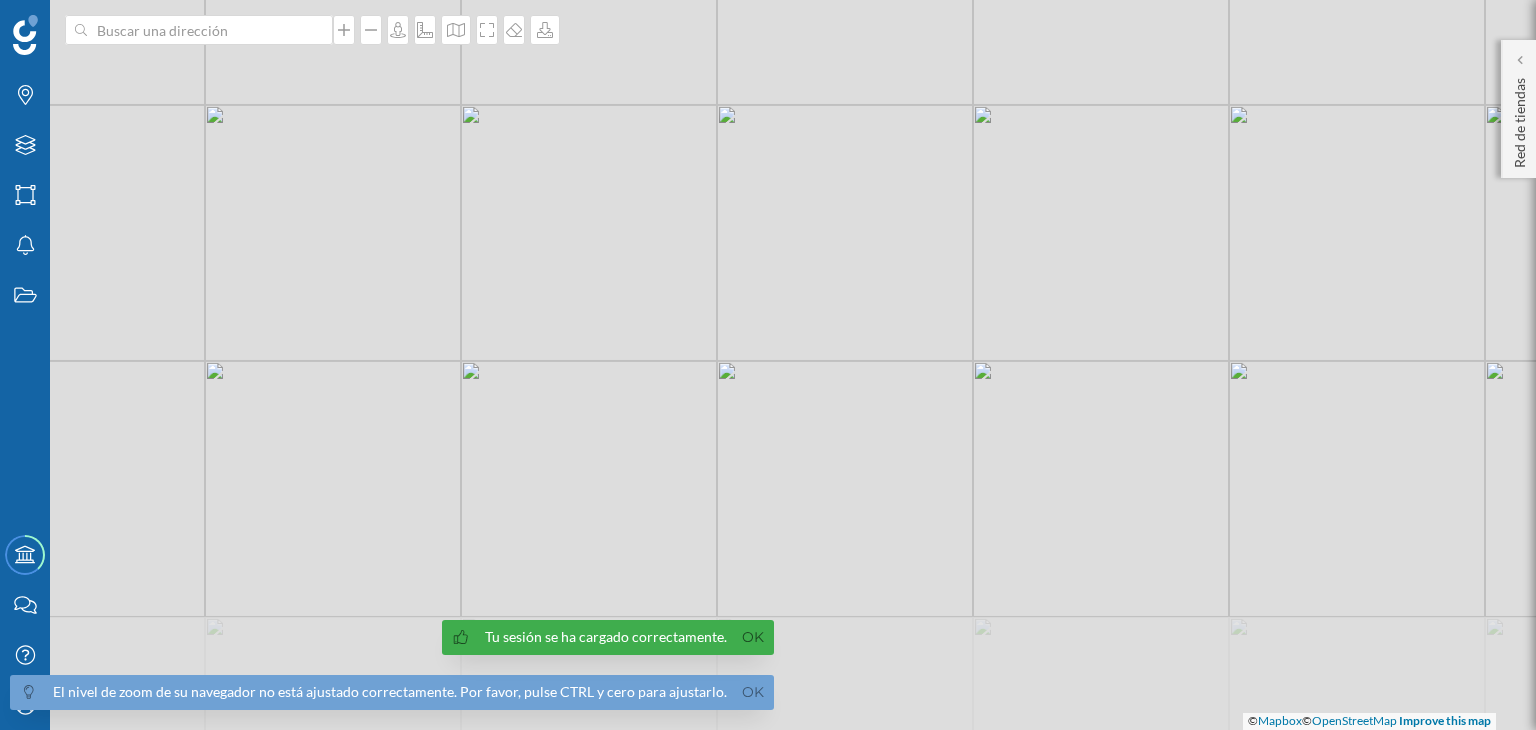 drag, startPoint x: 696, startPoint y: 410, endPoint x: 736, endPoint y: 296, distance: 120.8139 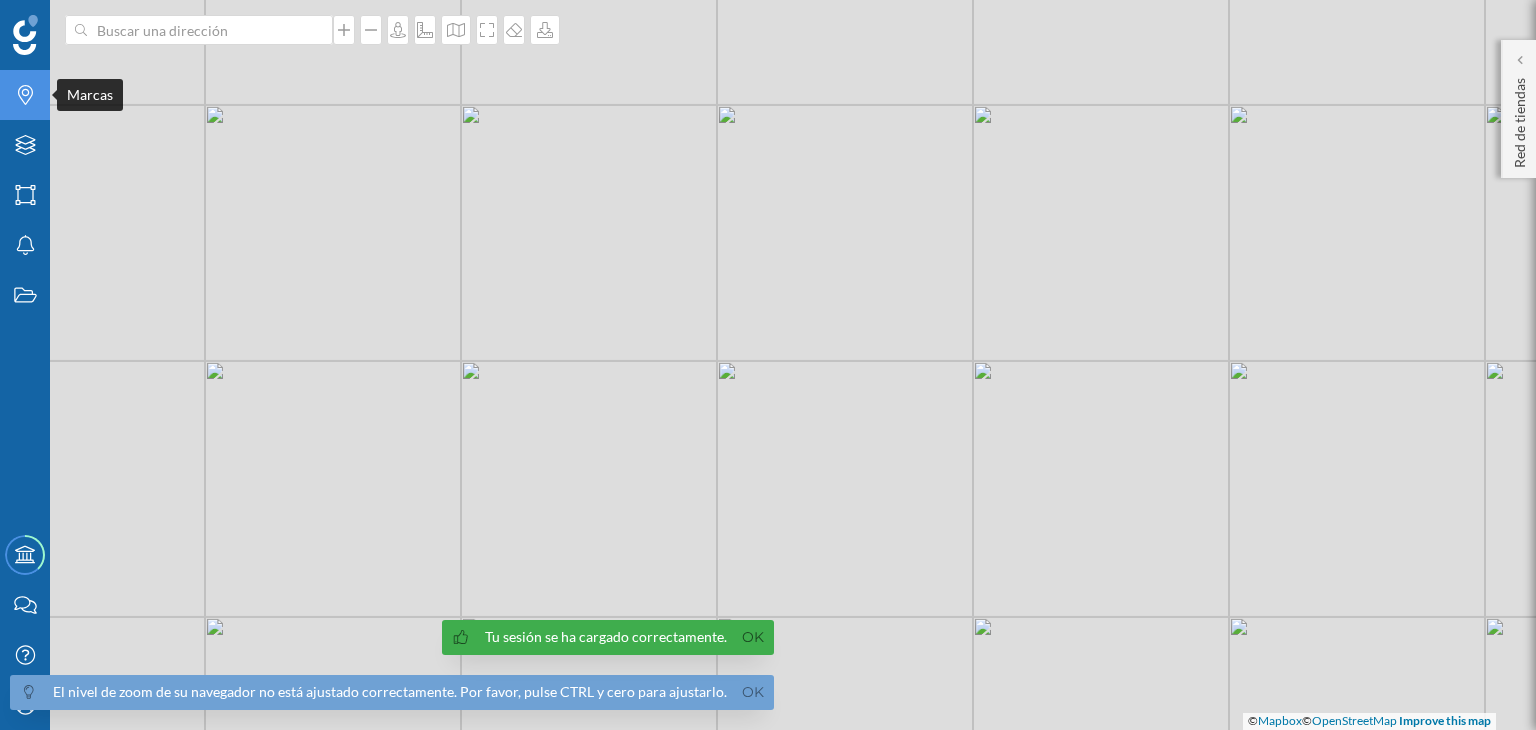 click on "Marcas" 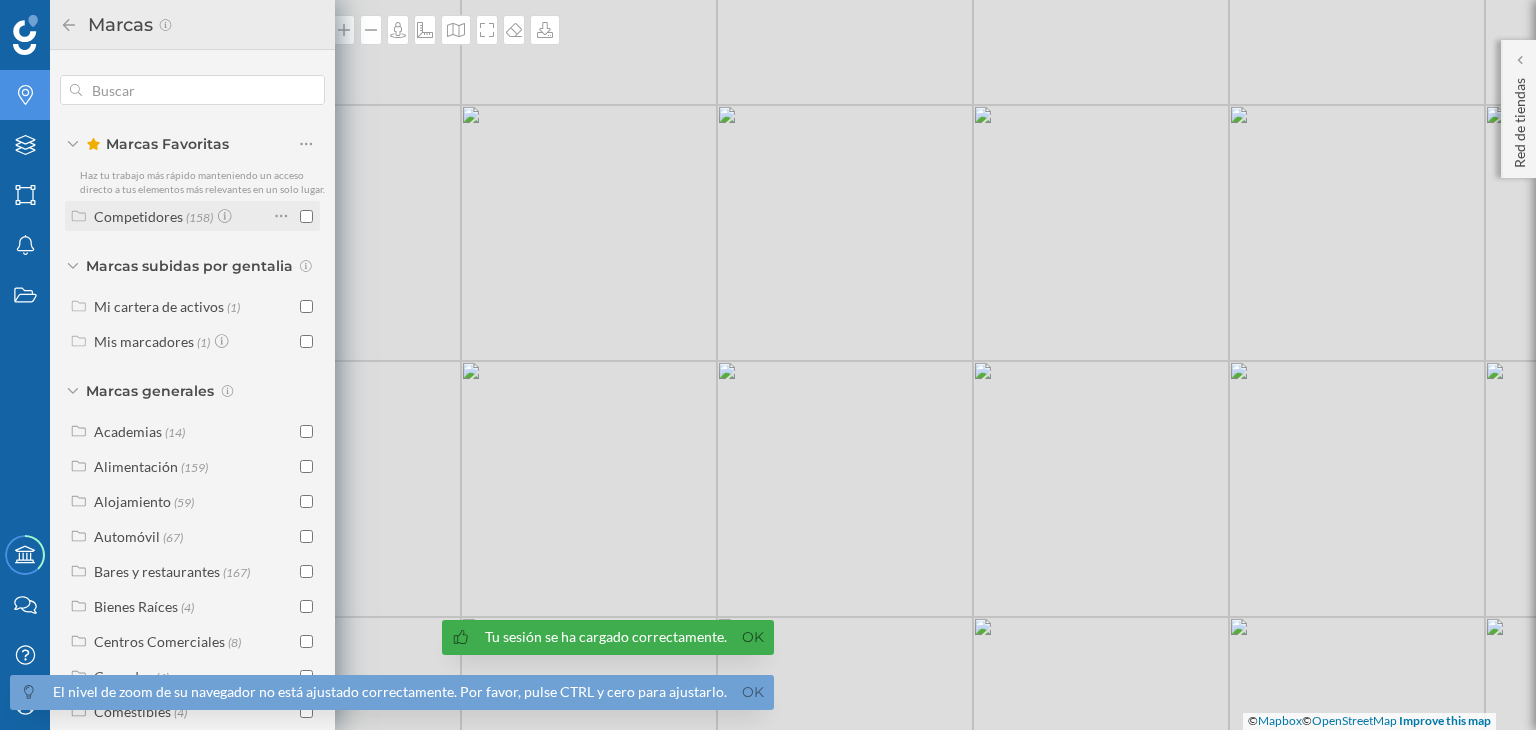 click on "Competidores" at bounding box center (138, 216) 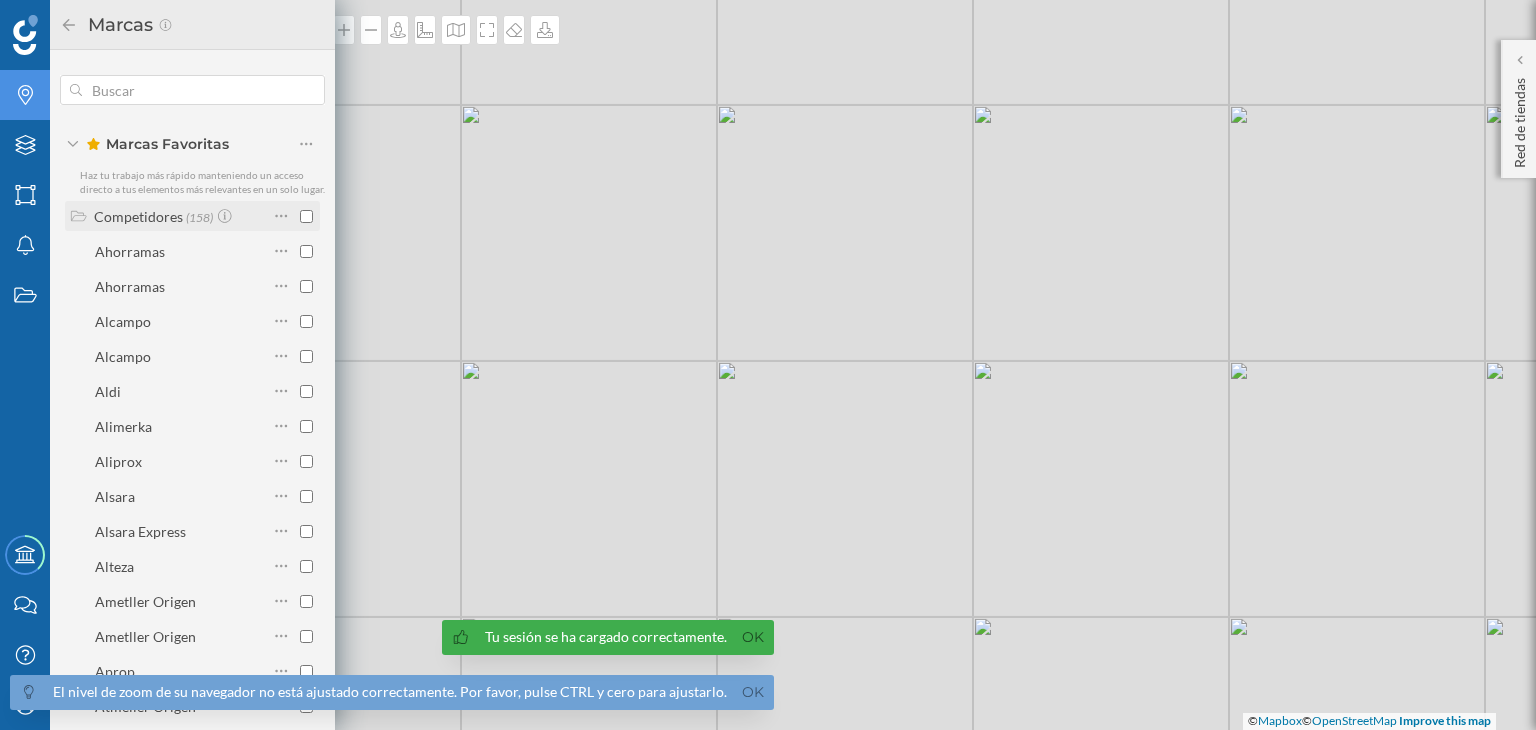 click on "Competidores" at bounding box center [138, 216] 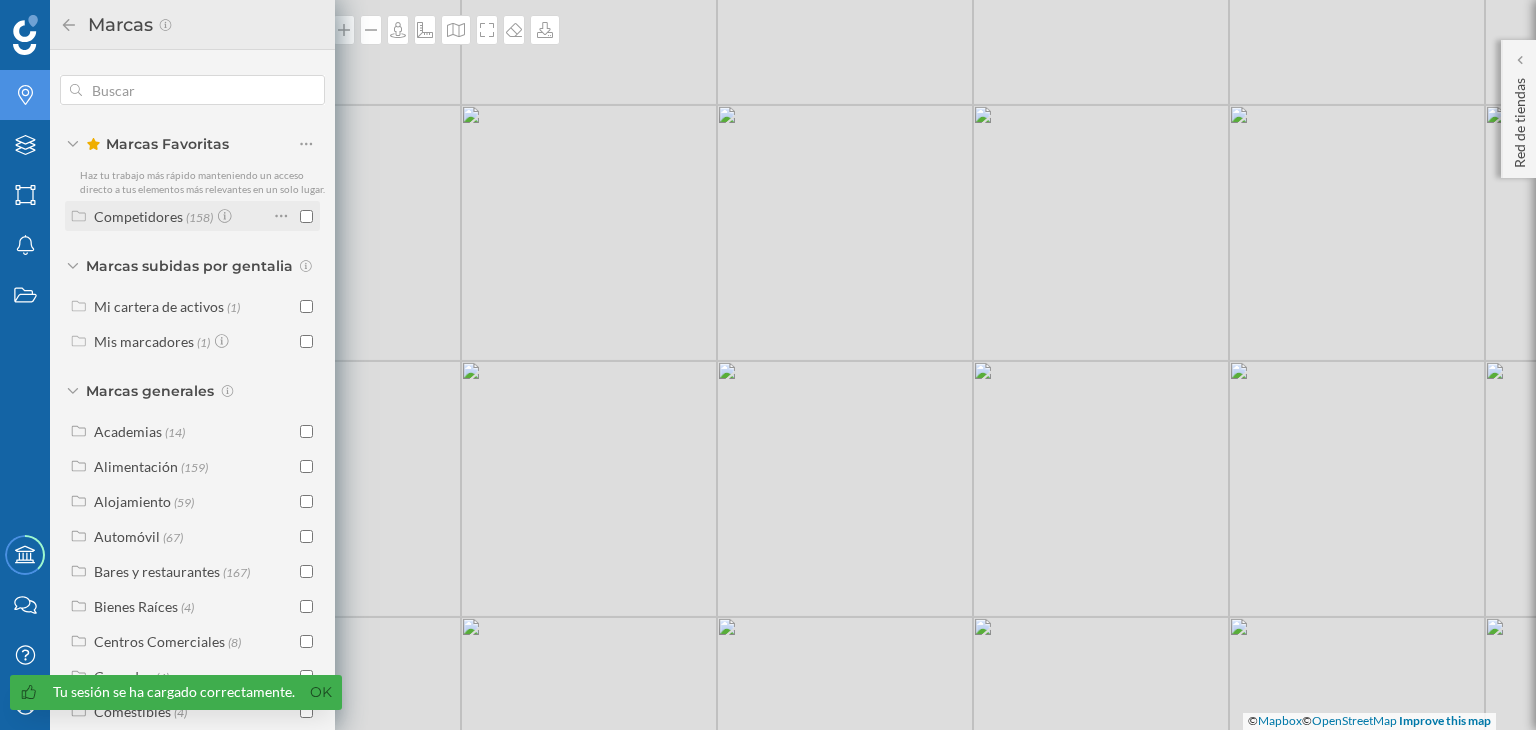 click on "Competidores" at bounding box center (138, 216) 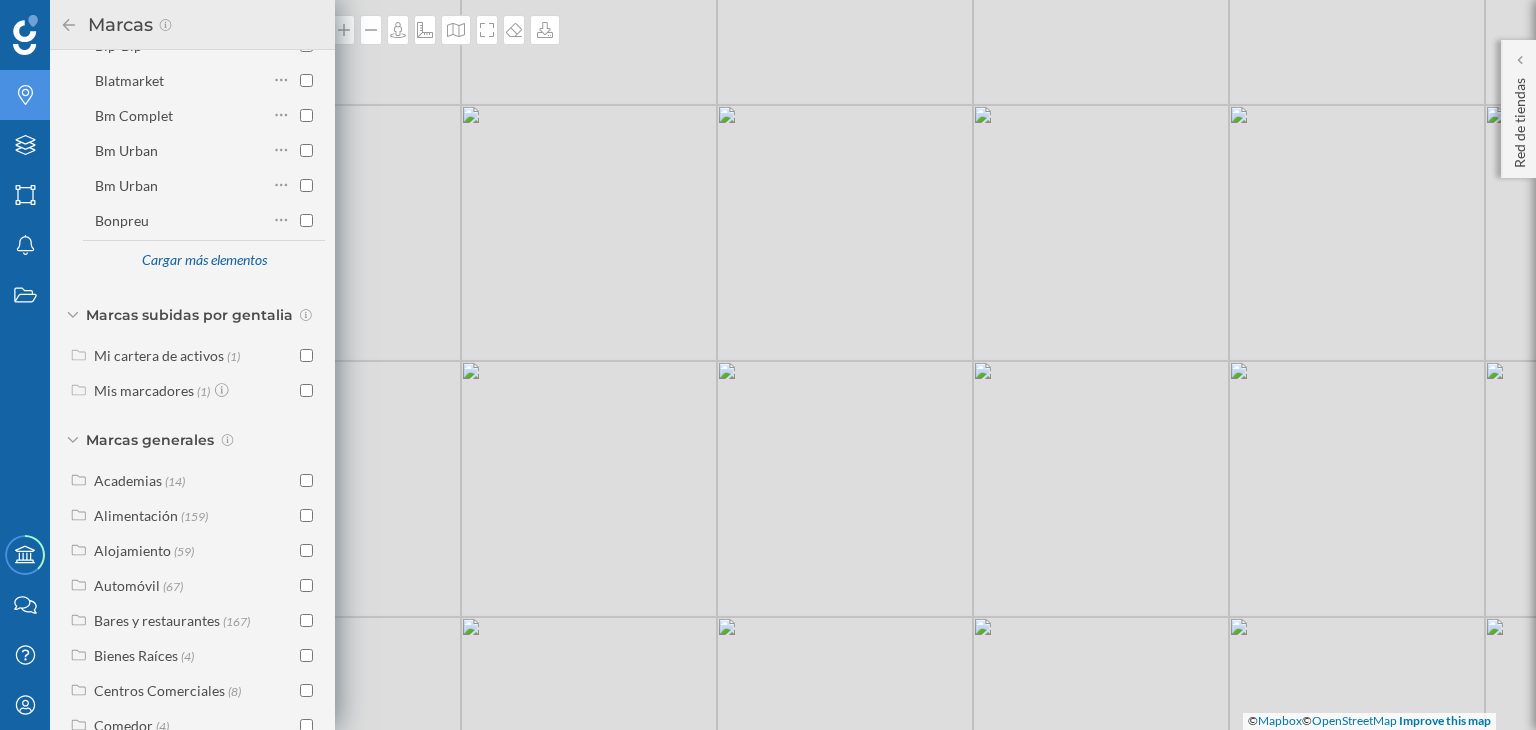 scroll, scrollTop: 700, scrollLeft: 0, axis: vertical 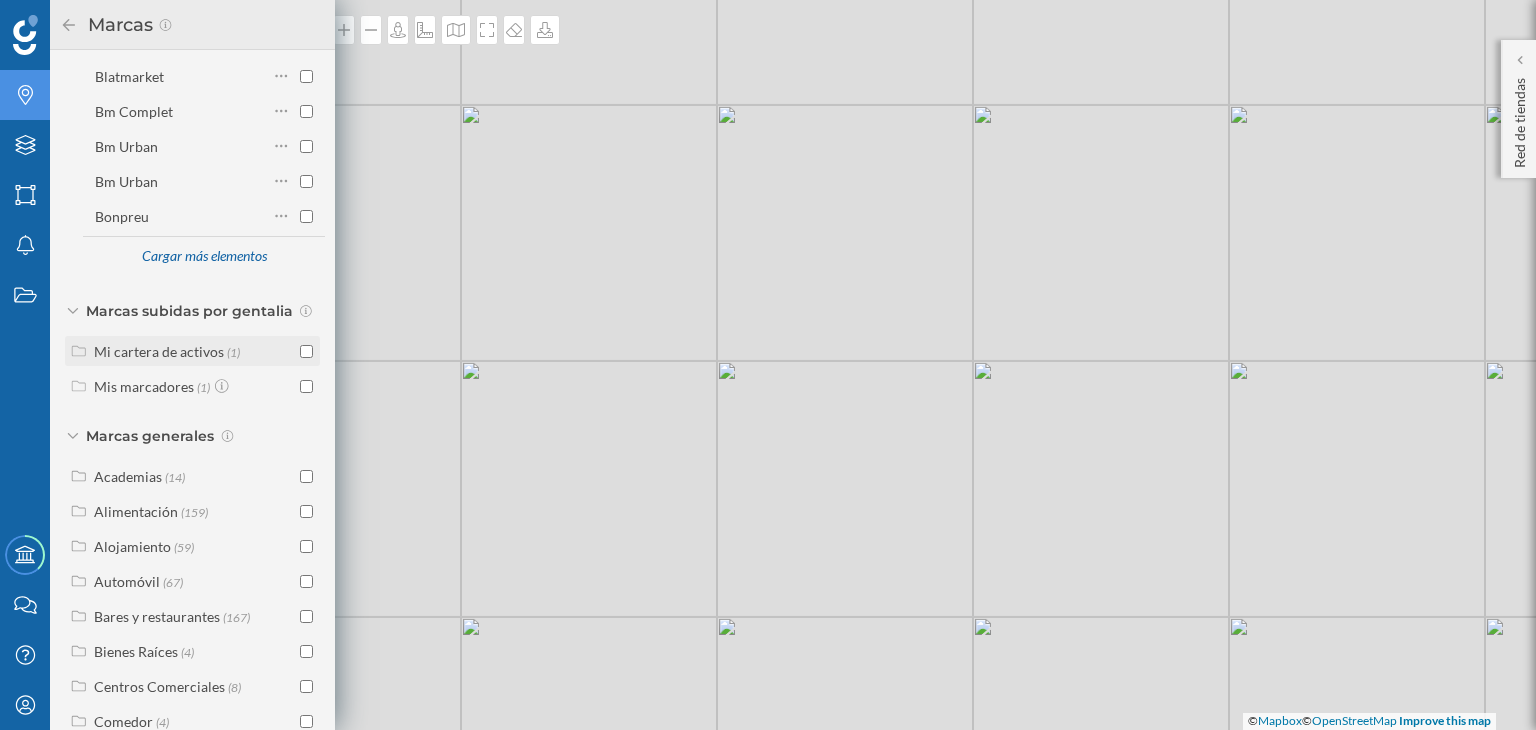 click on "Mi cartera de activos" at bounding box center (159, 351) 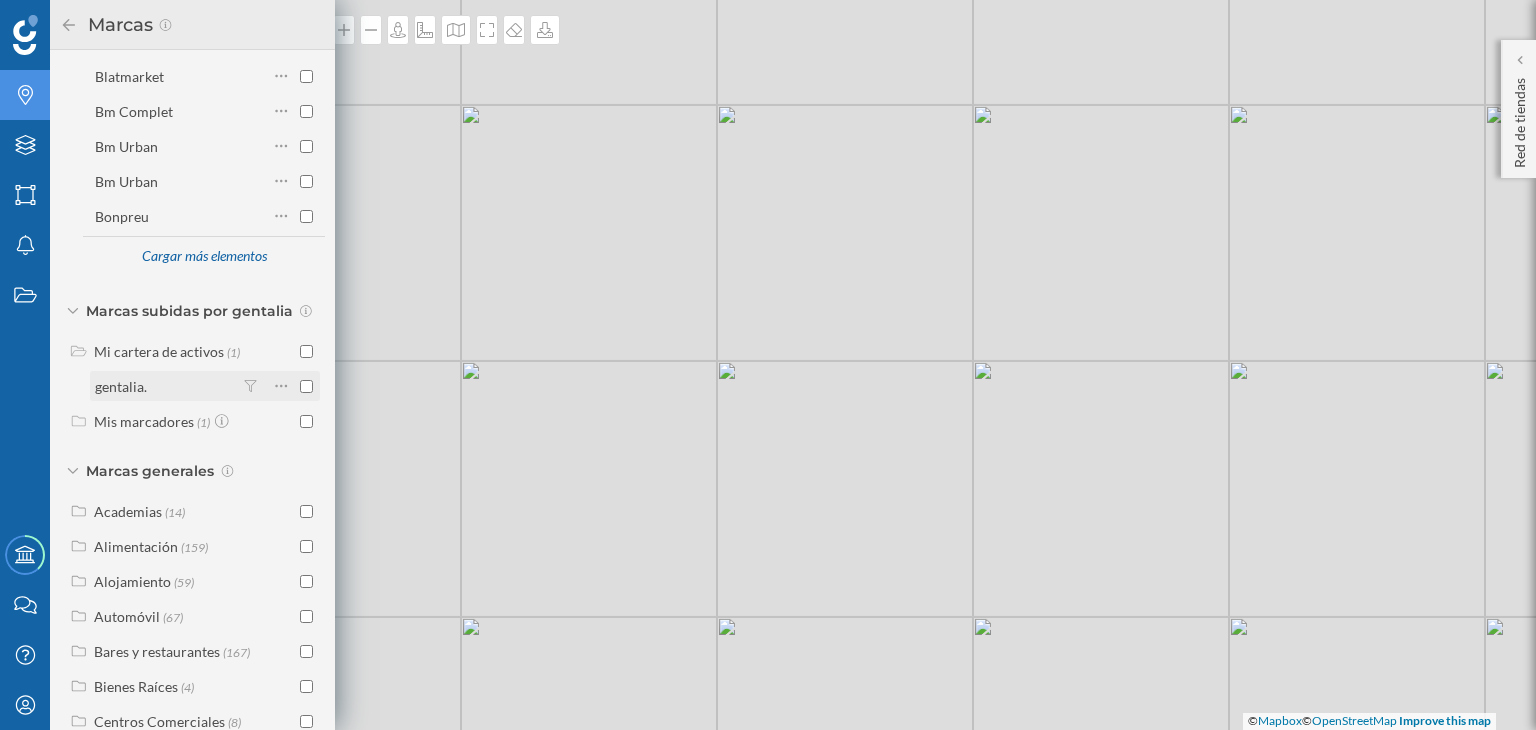 click on "gentalia." at bounding box center [165, 386] 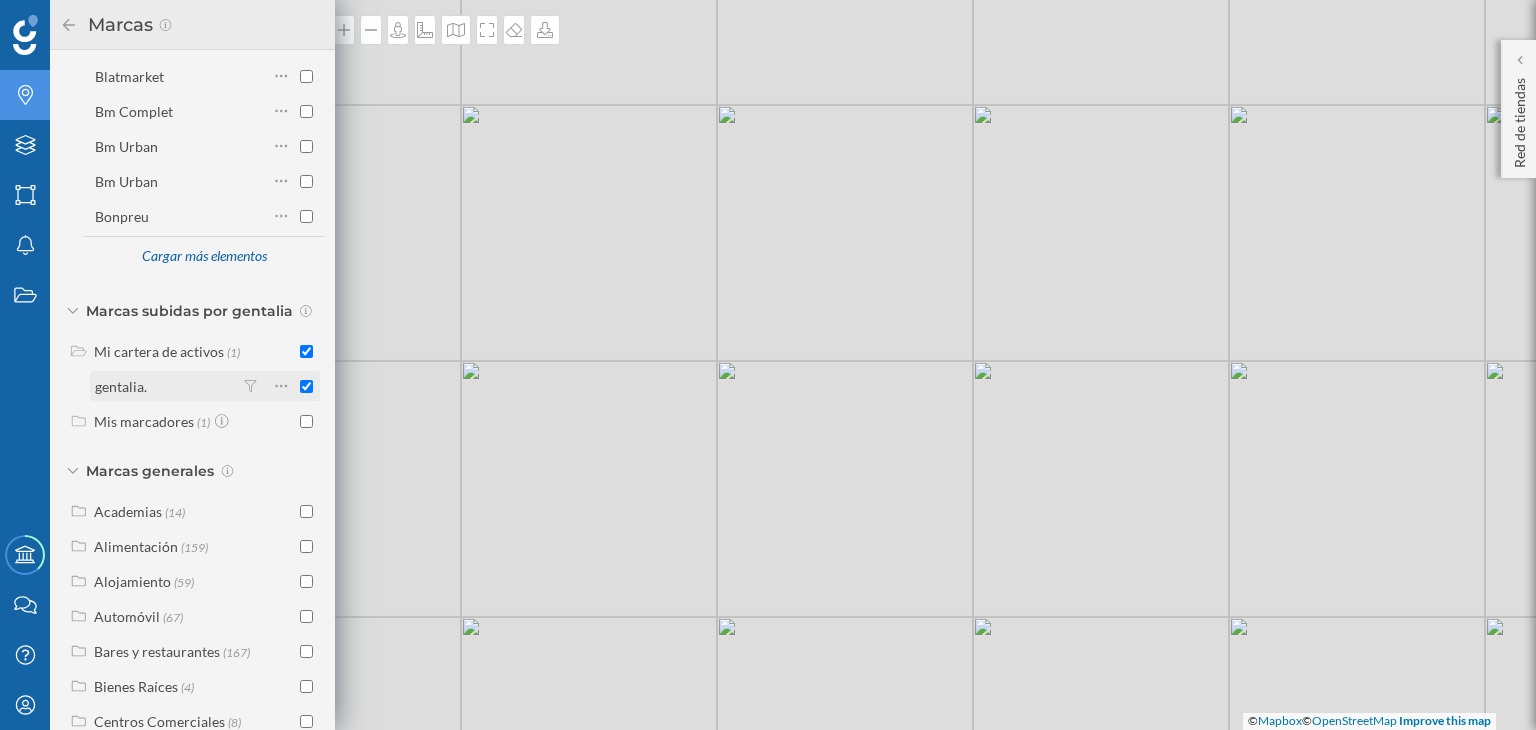 checkbox on "true" 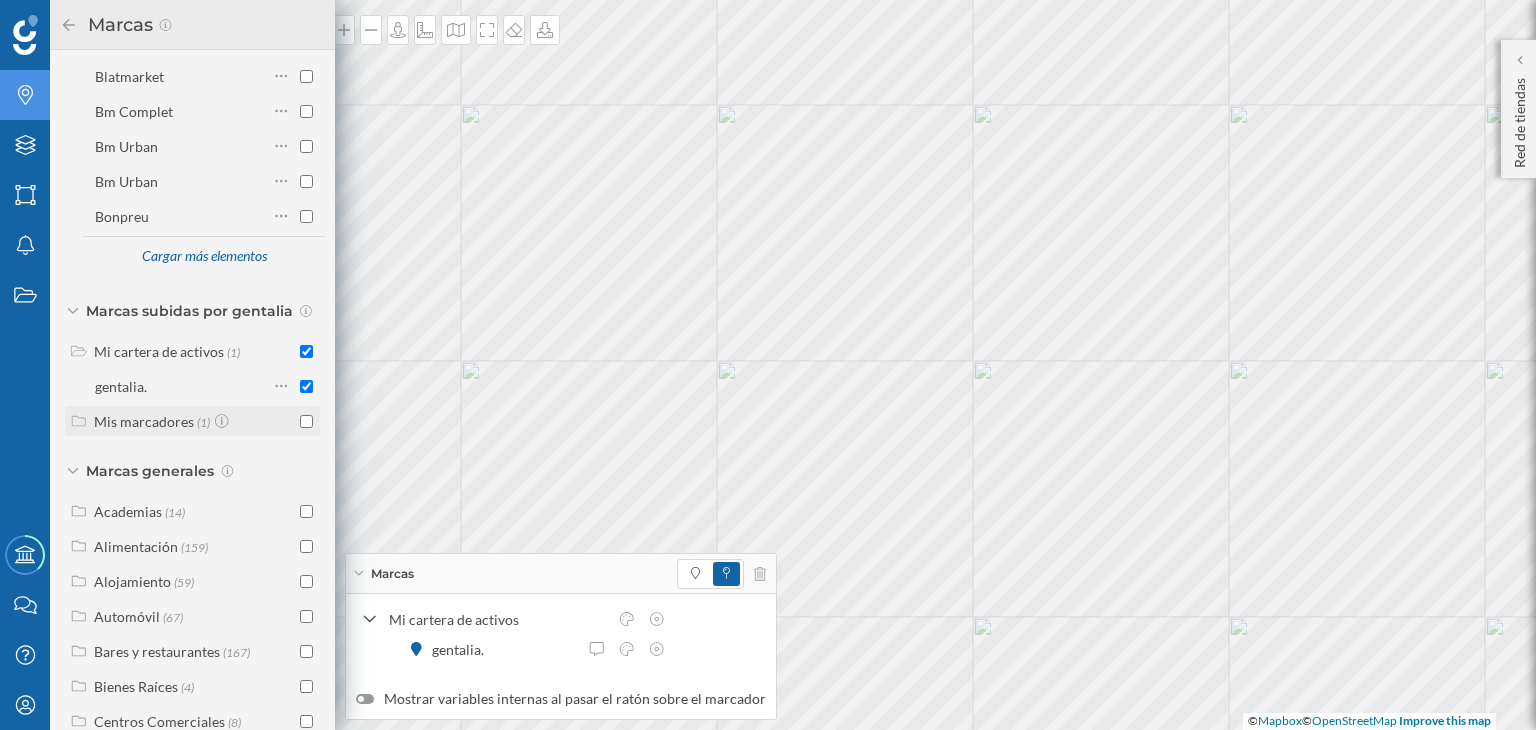 click on "Mis marcadores" at bounding box center [144, 421] 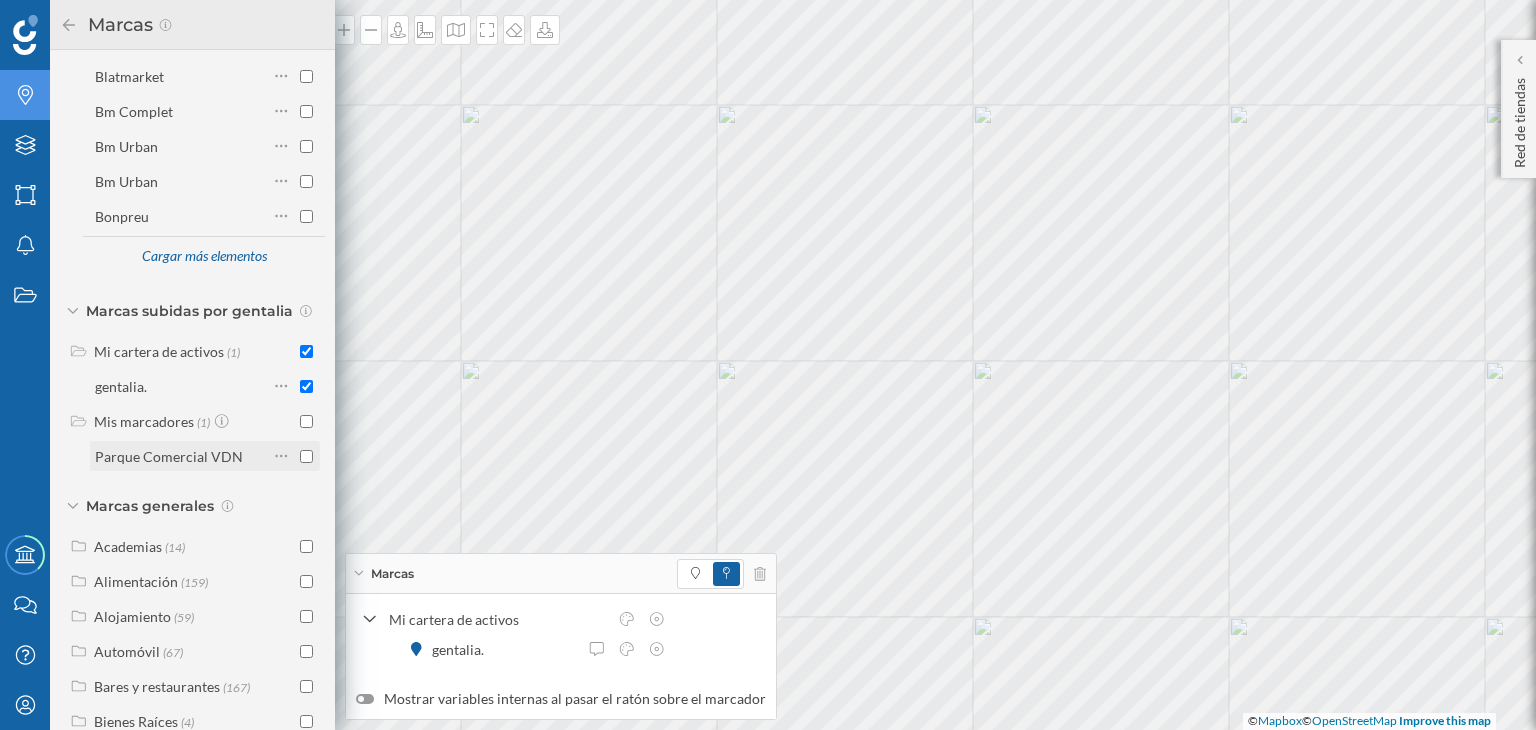 click on "Parque Comercial VDN" at bounding box center [169, 456] 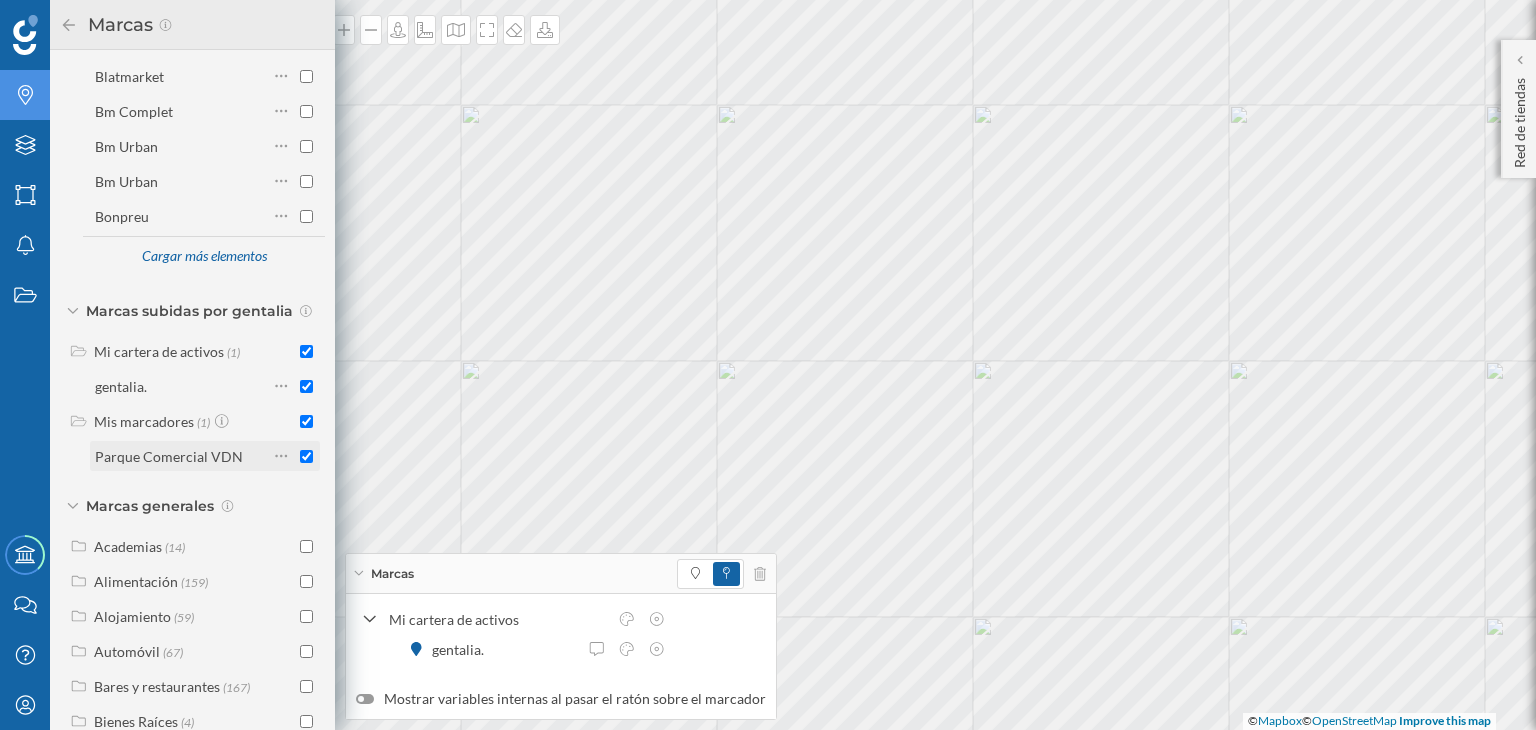 checkbox on "true" 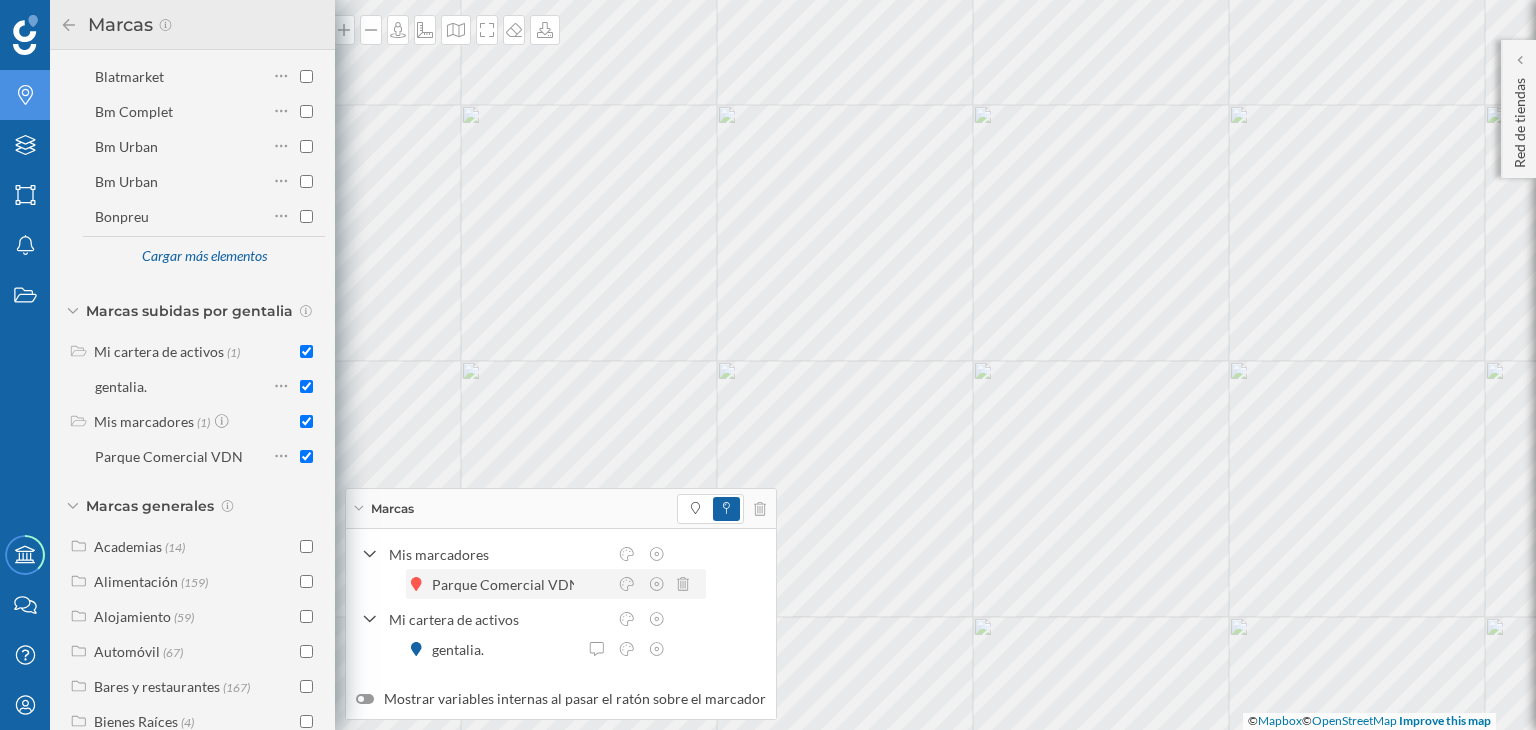 click on "Parque Comercial VDN" at bounding box center (668, 584) 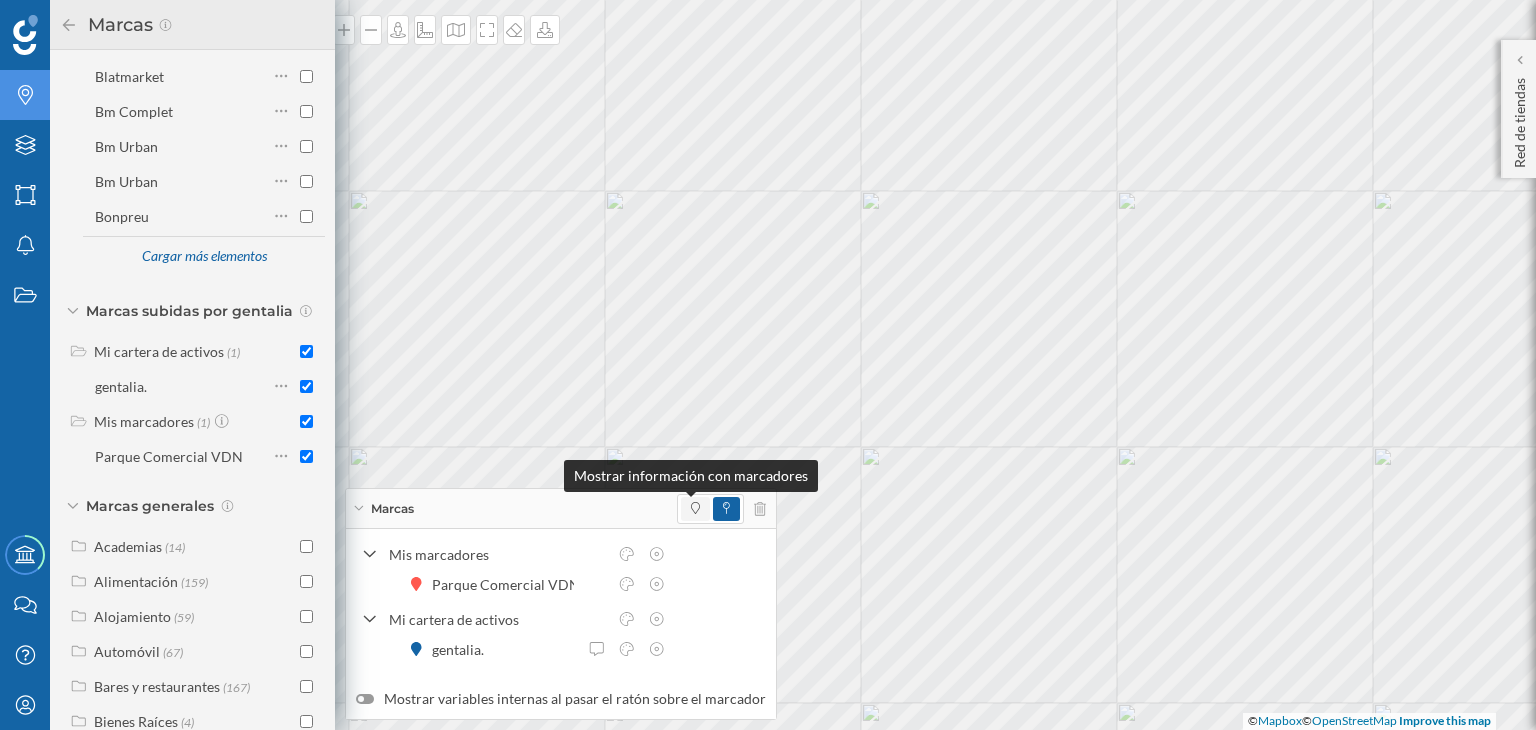 click 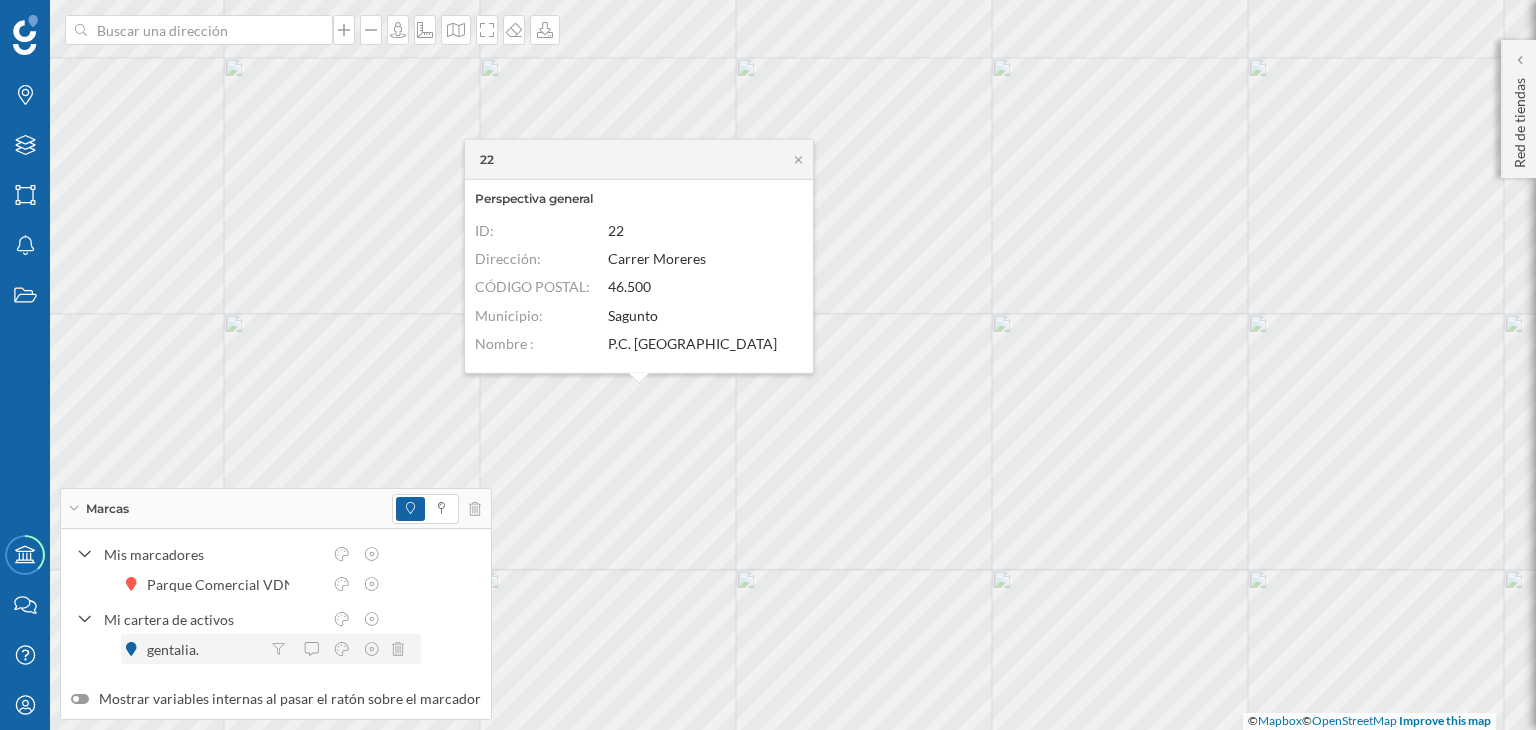 click on "gentalia." at bounding box center [178, 649] 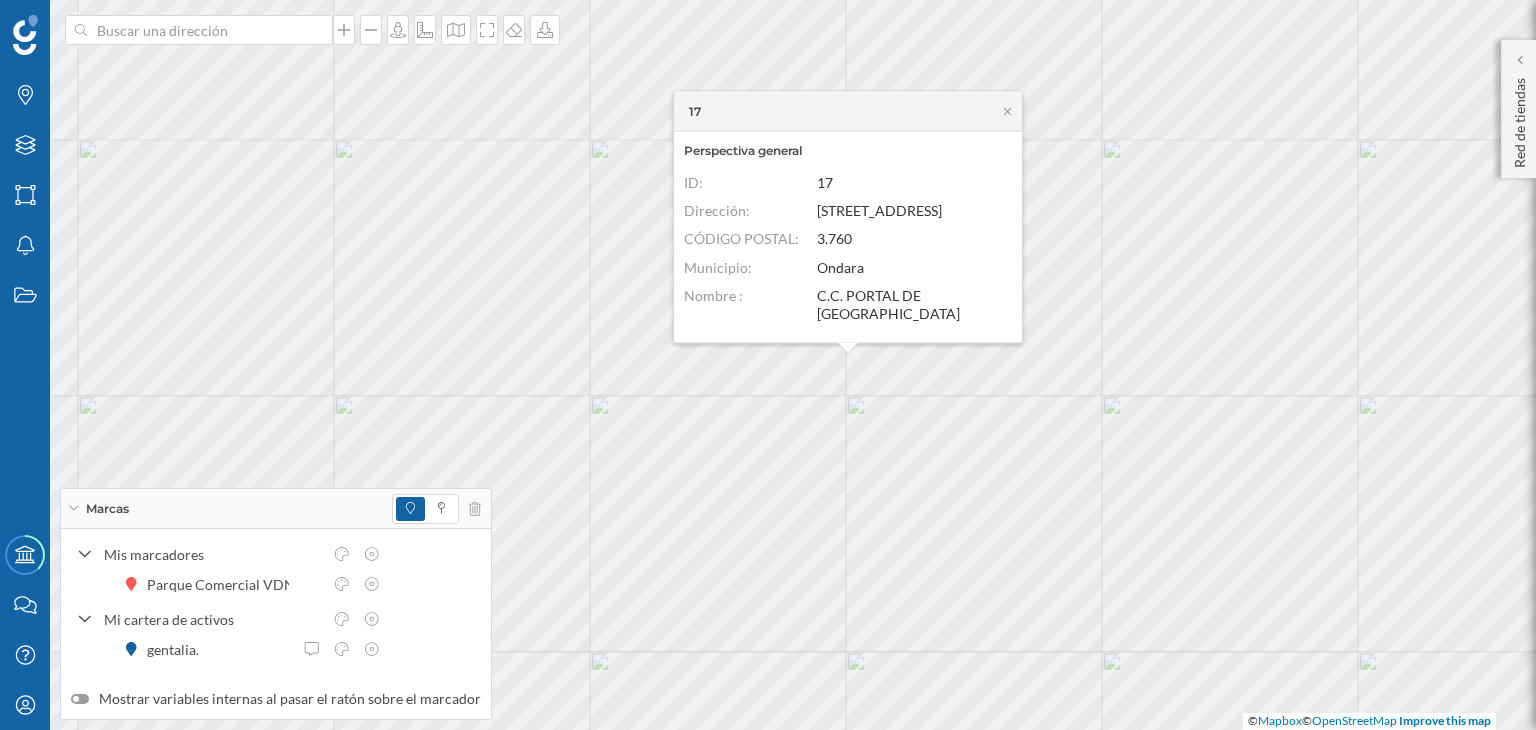 click on "Perspectiva general
ID:   17   Dirección:   Avenida Costa Blanca, 1   CÓDIGO POSTAL:   3.760 Municipio:   Ondara Nombre :   C.C. PORTAL DE LA MARINA" at bounding box center [848, 237] 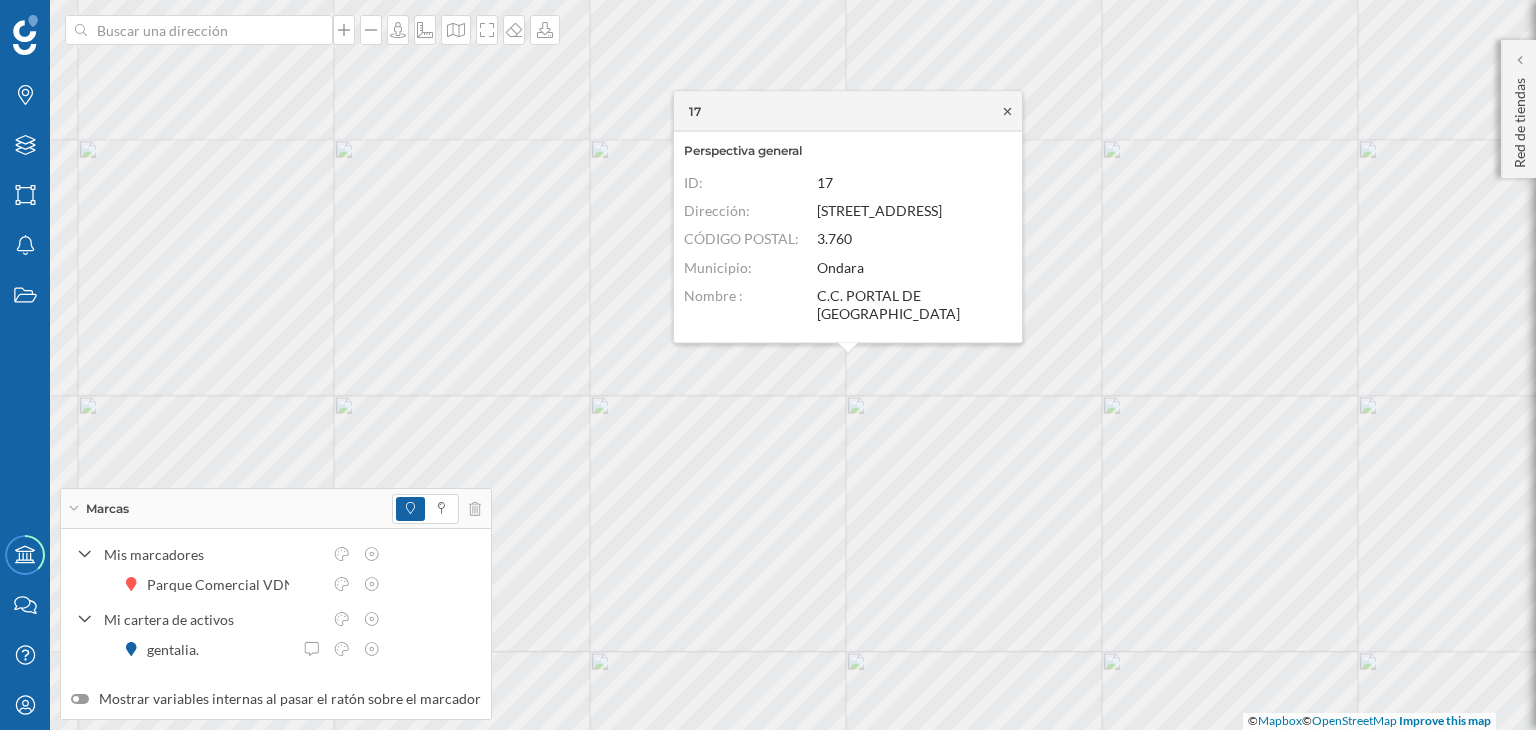 click 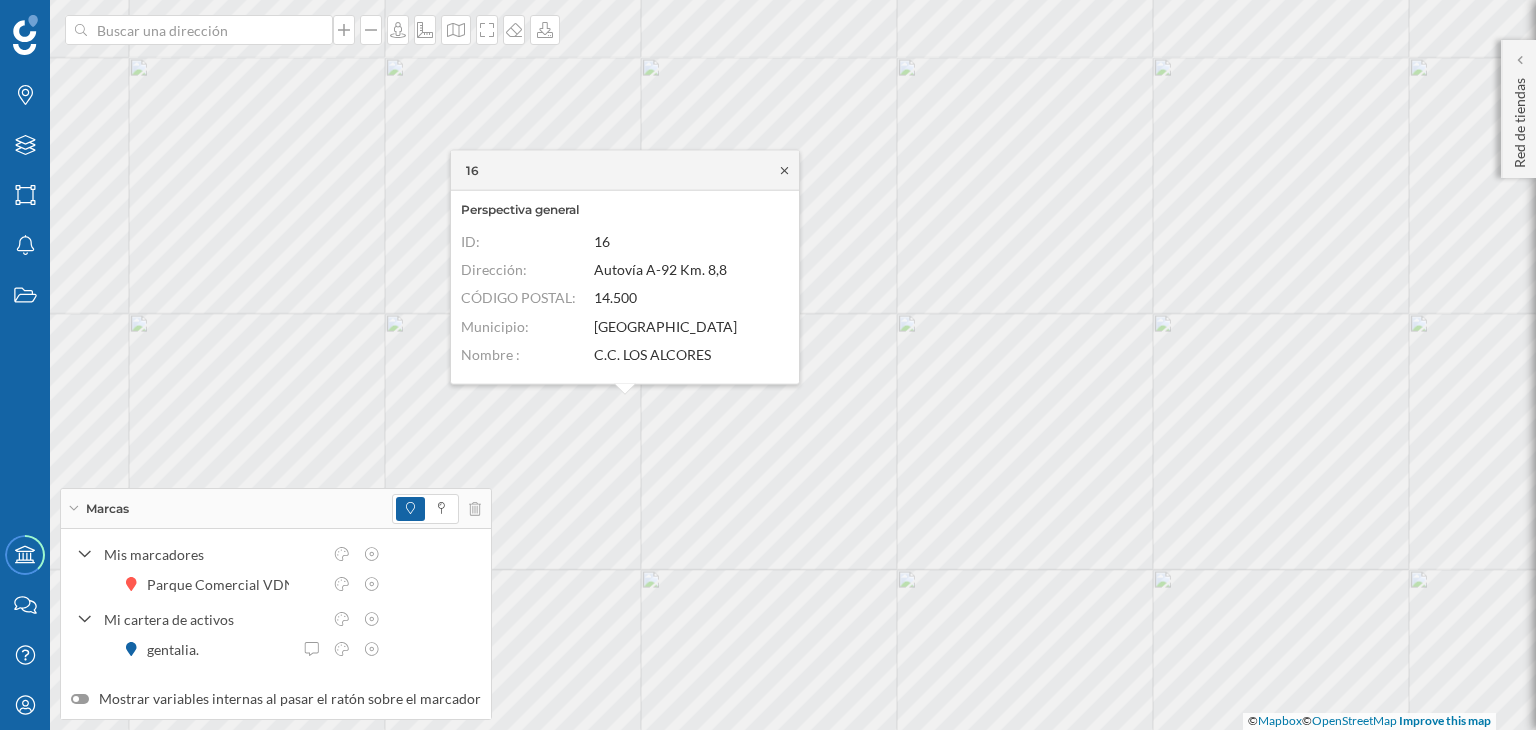 click 